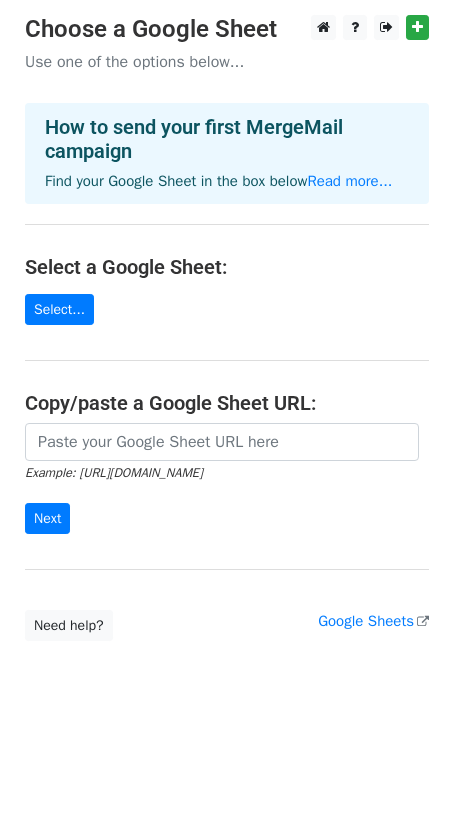scroll, scrollTop: 0, scrollLeft: 0, axis: both 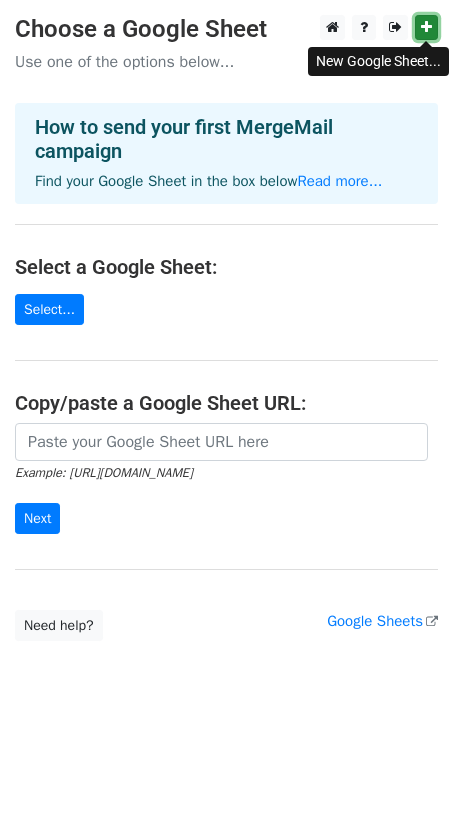 click at bounding box center [426, 27] 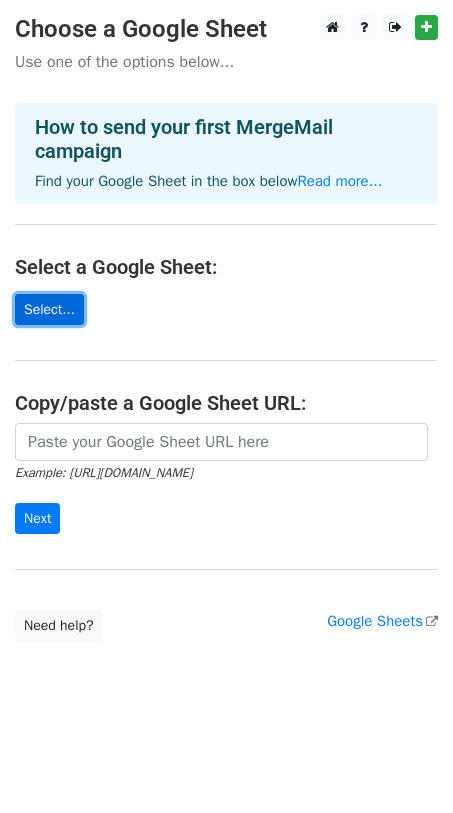 click on "Select..." at bounding box center [49, 309] 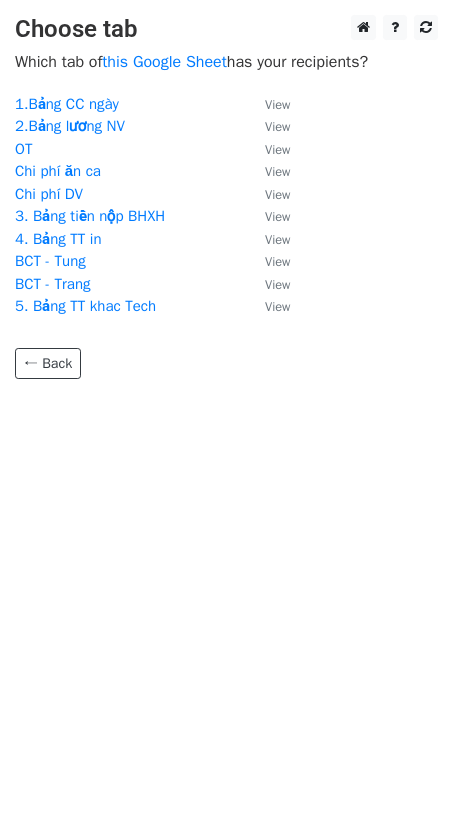 scroll, scrollTop: 0, scrollLeft: 0, axis: both 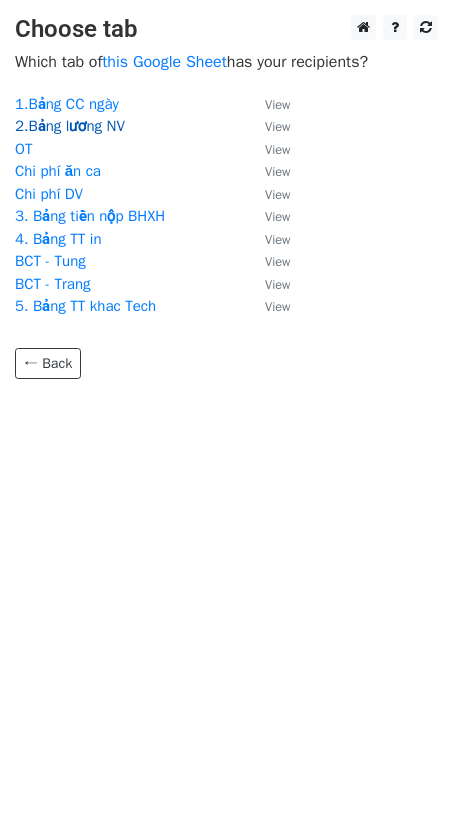 click on "2.Bảng lương NV" at bounding box center (70, 126) 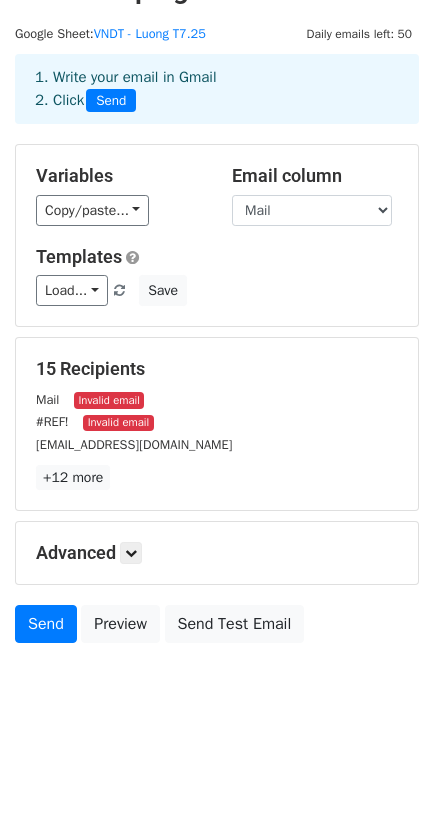 scroll, scrollTop: 0, scrollLeft: 0, axis: both 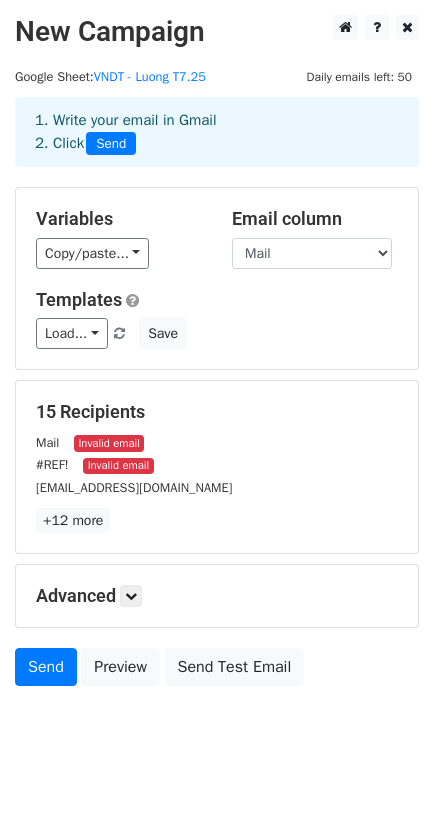 click on "Variables
Copy/paste...
{{ID}}
{{Họ tên}}
{{Vị trí}}
{{Trạng thái}}
{{Ngày bắt đầu}}
{{VP}}
{{Mức lương chính thức}}
{{Ngày áp dụng}}
{{ Mức lương TV}}
{{Ngày áp dụng}}
{{ Lương thử việc/part-time}}
{{Tiền lương chính thức}}
{{Mức thưởng HQCV}}
{{Thu nhập hiện tại}}
{{Thu nhập mới}}
{{ CC}}
{{ Công TV}}
{{Công CT}}
{{Công thu nhập mới}}
{{tổng công}}
{{ Ngày phép }}
{{ Tổng thu nhập thử việc t...
{{ Lương cứng theo ngày côn...
{{ Thưởng HQCV tạm tính }}
{{Lương theo ngày công}}
{{Hỗ trợ trách nhiệm}}
{{Ăn trưa HN}}
{{Hỗ trợ điện thoại}}
{{Cộng hỗ trợ}}
{{Tiền làm thêm}}
{{ Hỗ trợ  }}
{{Tổng thu nhập}}
{{BHXH}}
{{NPT}}" at bounding box center [217, 278] 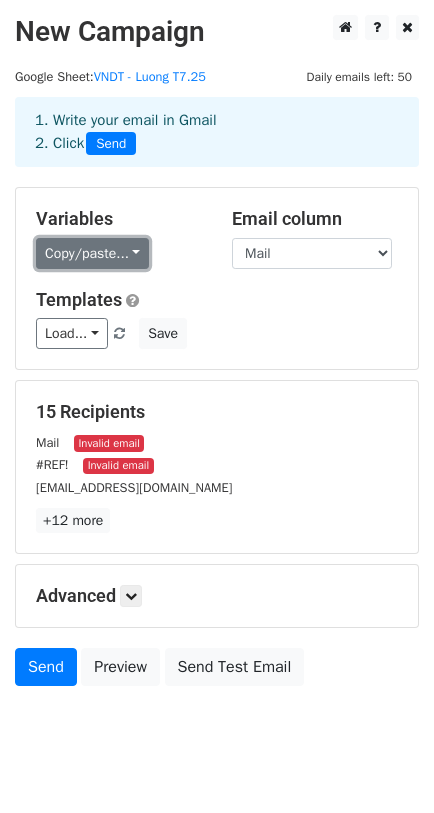 click on "Copy/paste..." at bounding box center [92, 253] 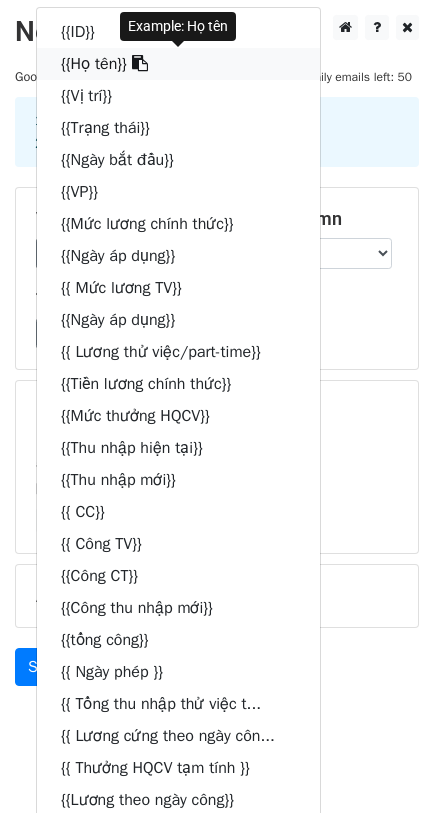 click on "{{Họ tên}}" at bounding box center [178, 64] 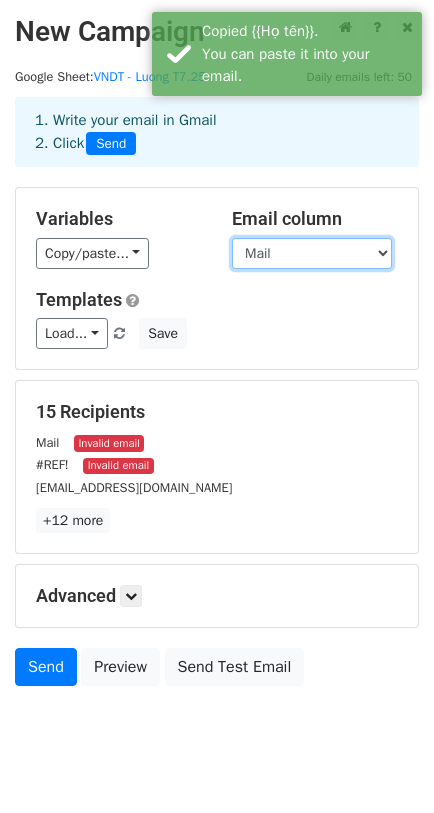 click on "ID
Họ tên
Vị trí
Trạng thái
Ngày bắt đầu
VP
Mức lương chính thức
Ngày áp dụng
Mức lương TV
Ngày áp dụng
Lương thử việc/part-time
Tiền lương chính thức
Mức thưởng HQCV
Thu nhập hiện tại
Thu nhập mới
CC
Công TV
Công CT
Công thu nhập mới
tổng công
Ngày phép
Tổng thu nhập thử việc theo số ngày công thực tế
Lương cứng theo ngày công
Thưởng HQCV tạm tính
Lương theo ngày công
Hỗ trợ trách nhiệm
Ăn trưa HN
Hỗ trợ điện thoại
Cộng hỗ trợ
Tiền làm thêm
Hỗ trợ
Tổng thu nhập
BHXH
Truy thu tiền BHXH nộp thiếu
Tiền làm thêm giờ được miễn thuế
NPT
Thu nhập không chịu thuế
TN chịu thuế
TN tính thuế
Thuế TNCN
Giảm trừ gia cảnh
Thưởng nóng
Thực nhận
Mail
STK" at bounding box center [312, 253] 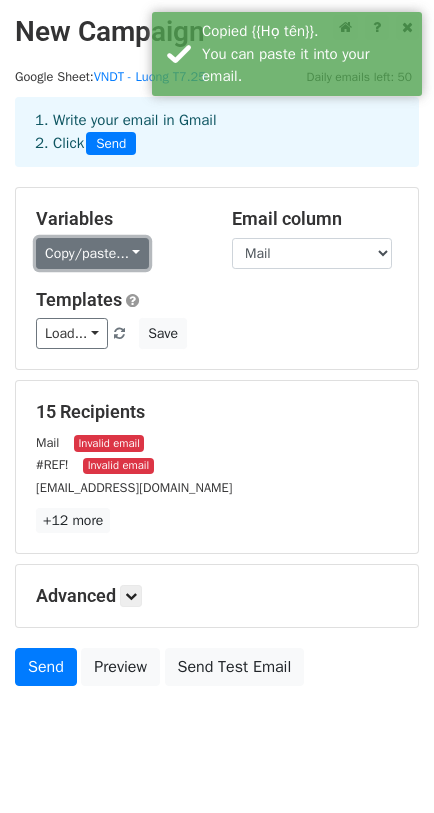 click on "Copy/paste..." at bounding box center [92, 253] 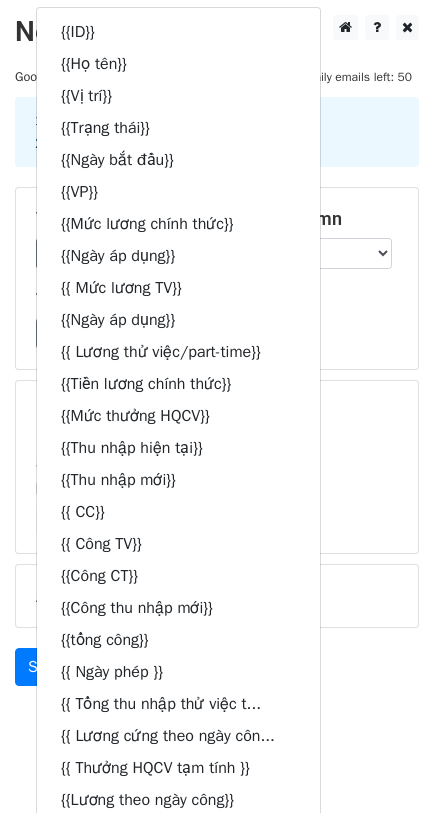 click on "Templates" at bounding box center (217, 300) 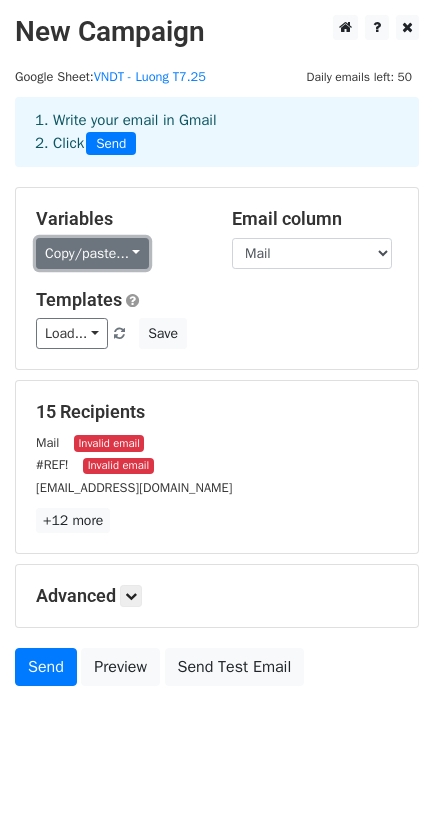 click on "Copy/paste..." at bounding box center (92, 253) 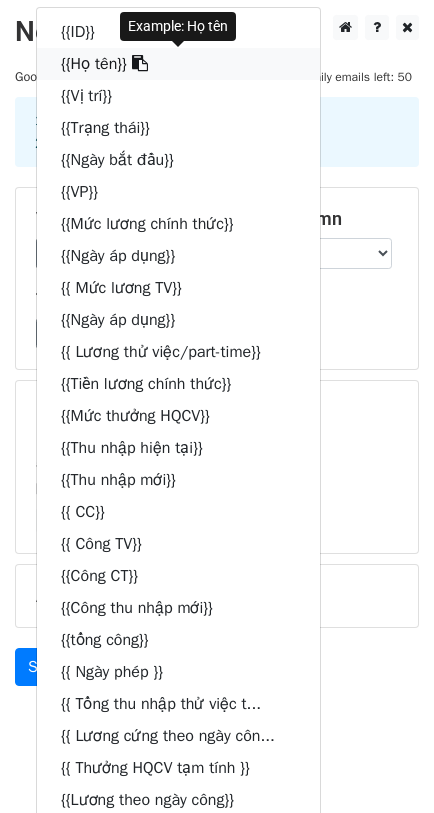 click at bounding box center [140, 63] 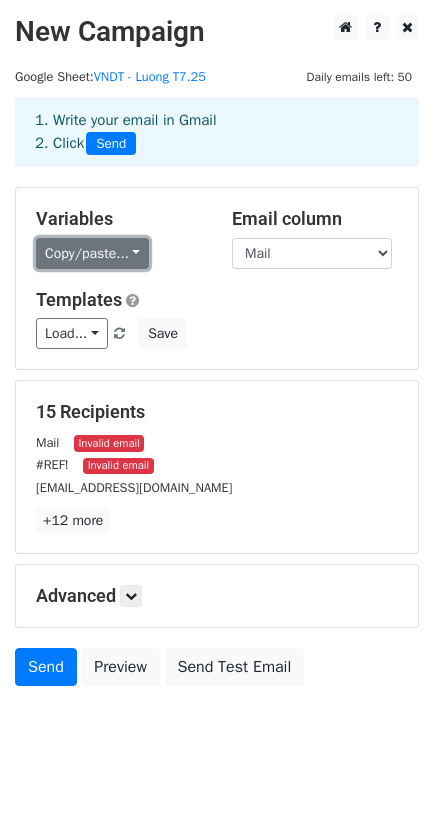 click on "Copy/paste..." at bounding box center (92, 253) 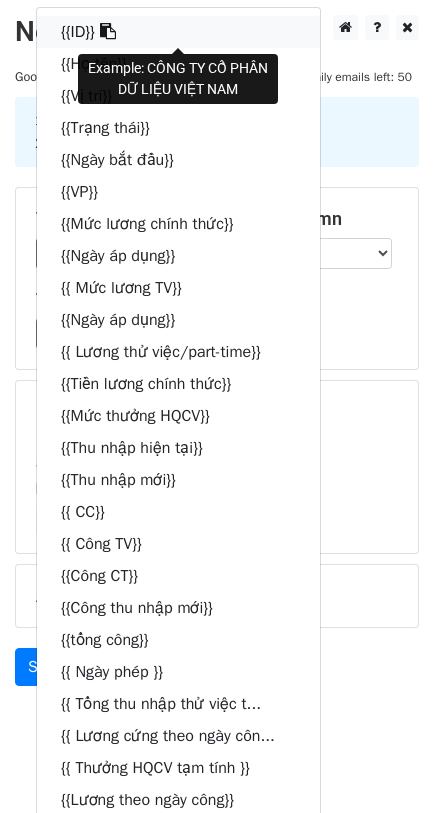 click at bounding box center (108, 31) 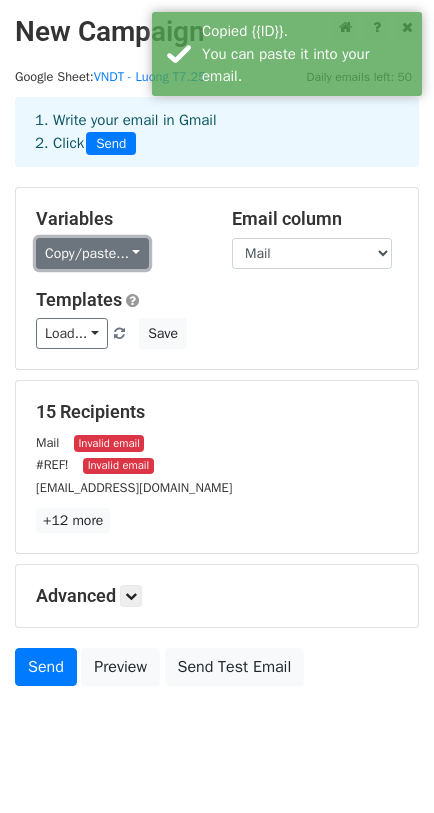 click on "Copy/paste..." at bounding box center (92, 253) 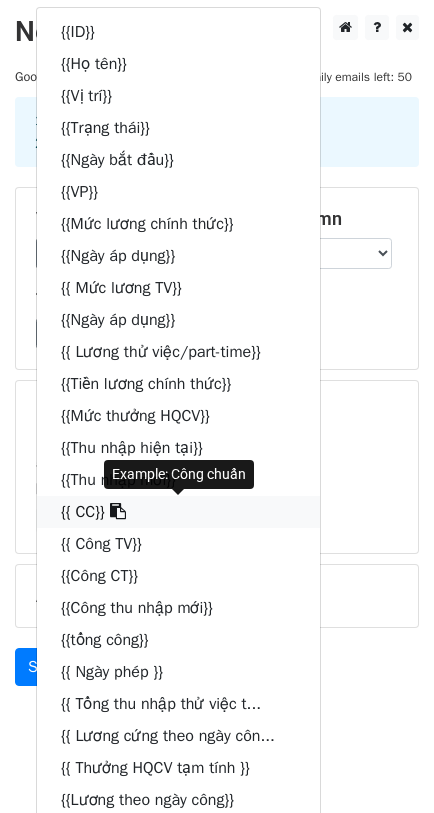 click at bounding box center (118, 511) 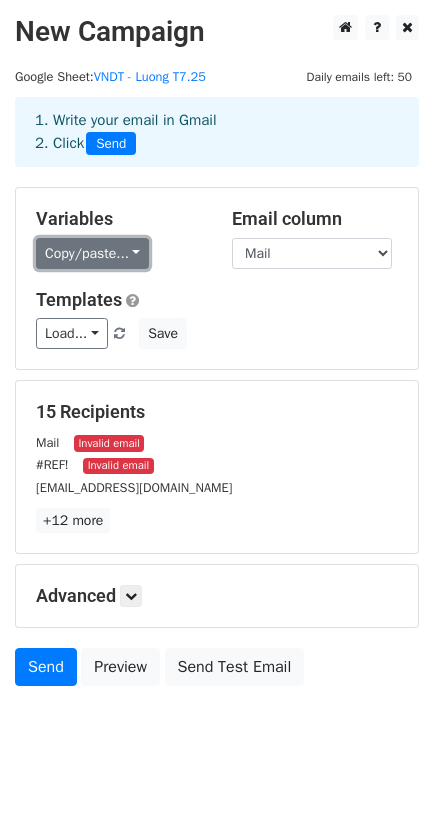 click on "Copy/paste..." at bounding box center (92, 253) 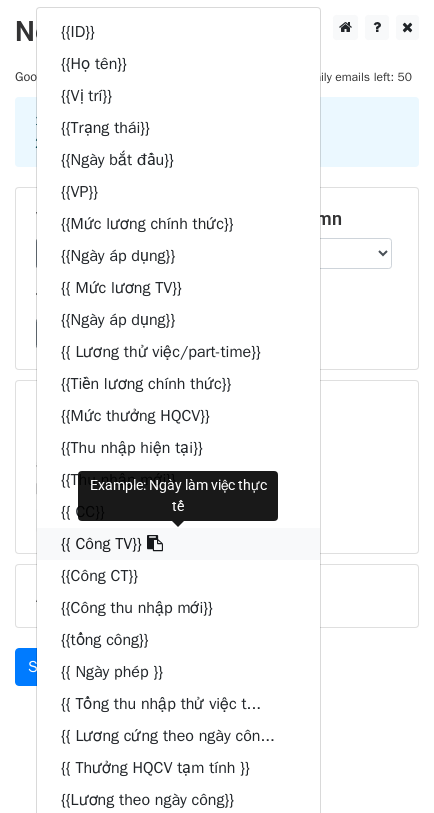 click at bounding box center (155, 543) 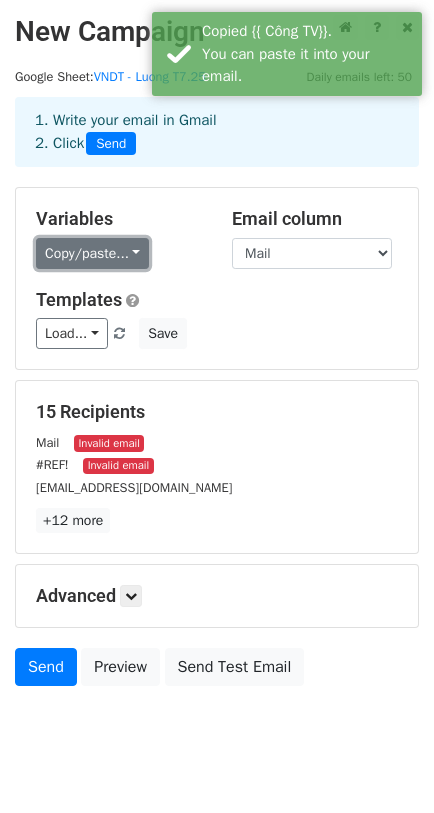 click on "Copy/paste..." at bounding box center [92, 253] 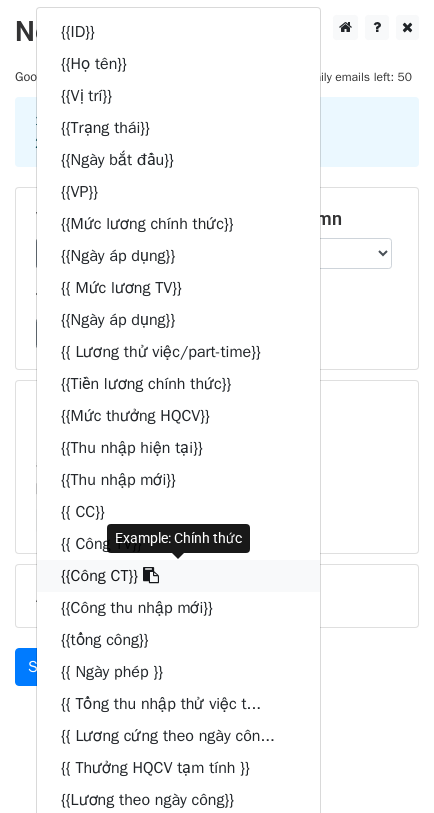 click at bounding box center [151, 575] 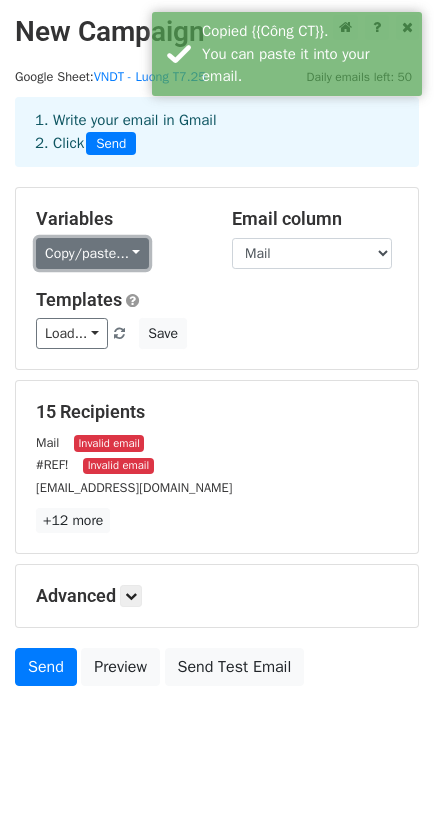 click on "Copy/paste..." at bounding box center [92, 253] 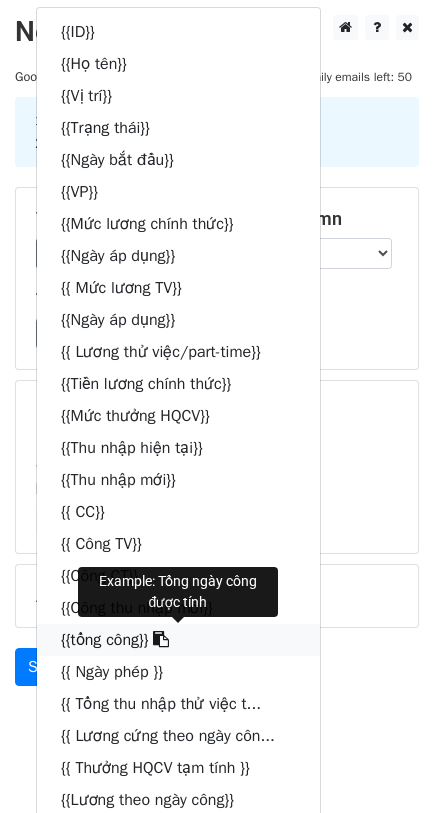 click at bounding box center [161, 639] 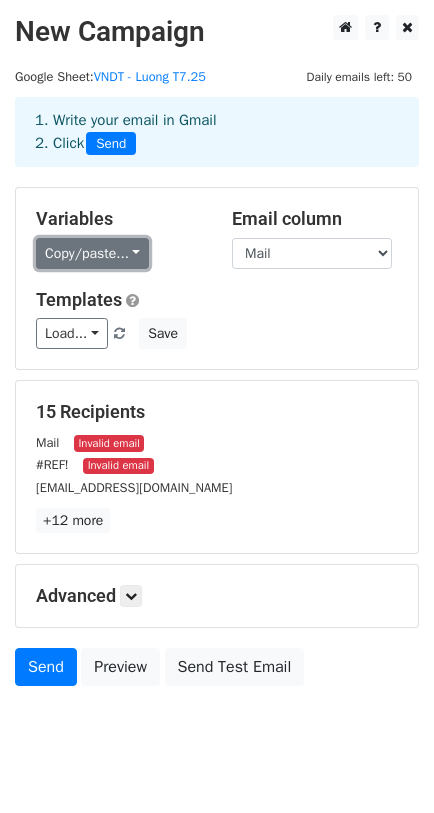 click on "Copy/paste..." at bounding box center [92, 253] 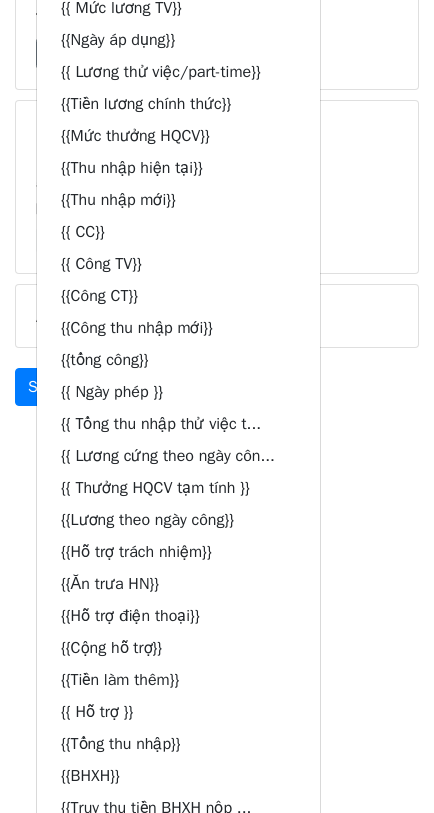 scroll, scrollTop: 301, scrollLeft: 0, axis: vertical 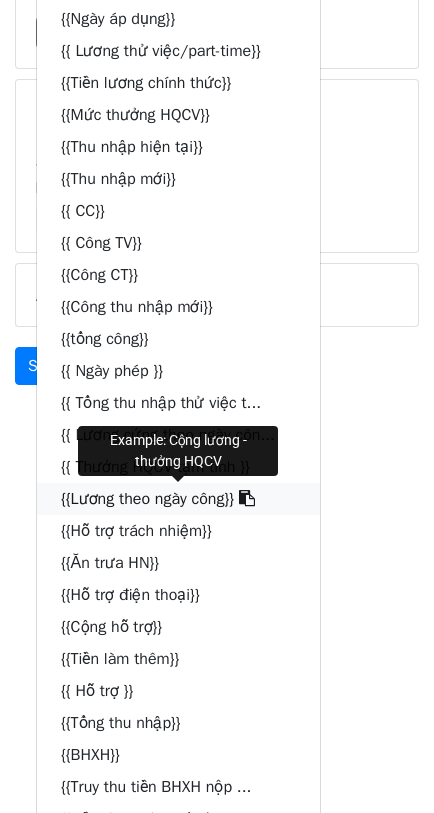 click at bounding box center [247, 498] 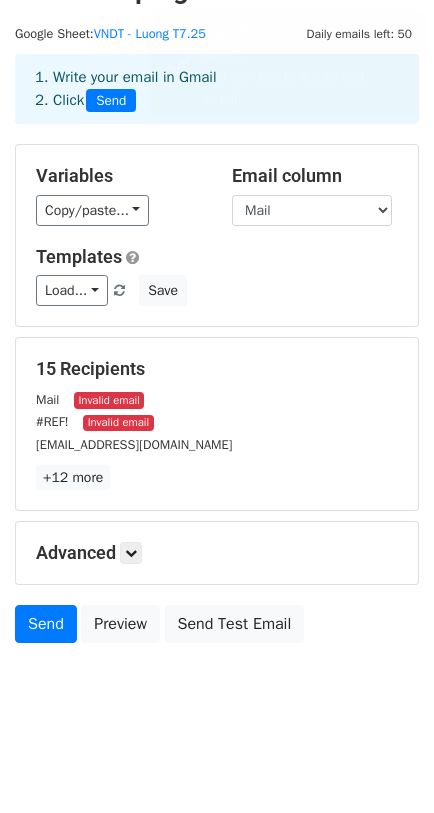 scroll, scrollTop: 43, scrollLeft: 0, axis: vertical 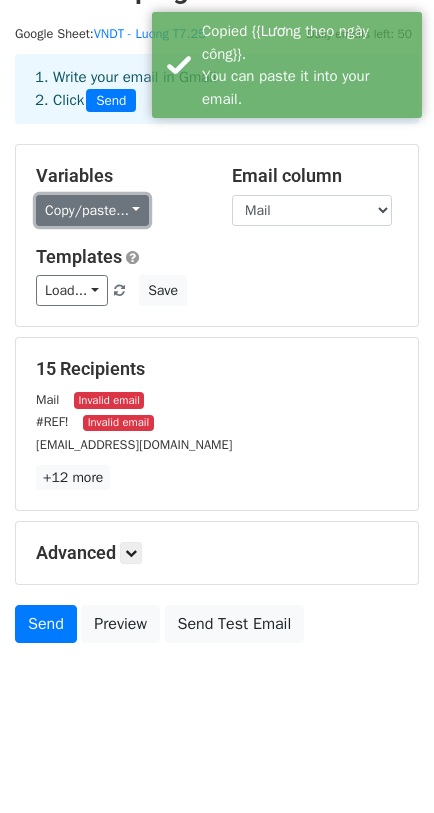 click on "Copy/paste..." at bounding box center [92, 210] 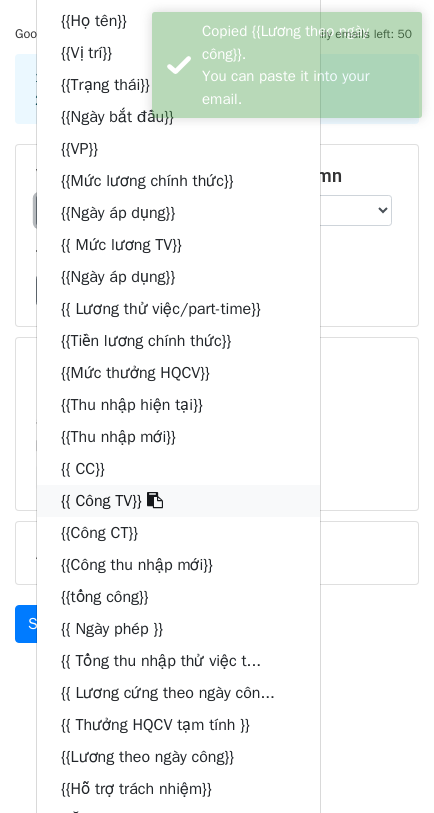 scroll, scrollTop: 501, scrollLeft: 0, axis: vertical 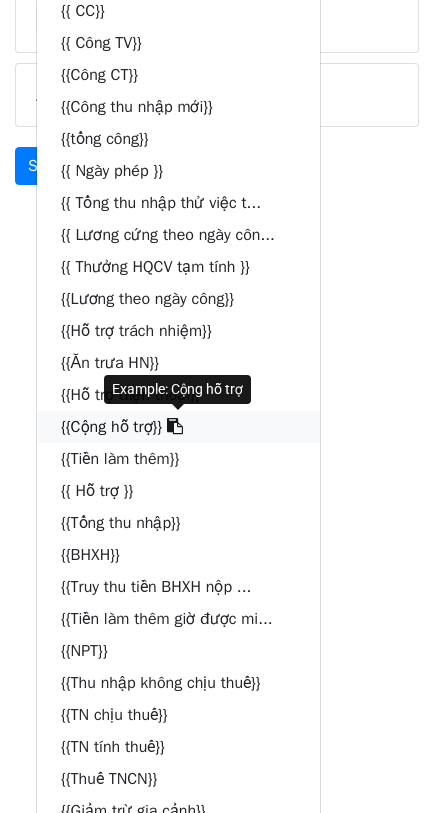 click at bounding box center (175, 426) 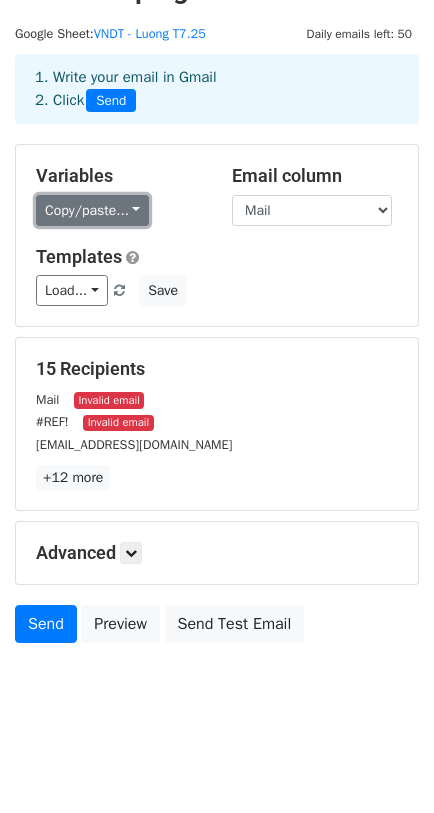 click on "Copy/paste..." at bounding box center [92, 210] 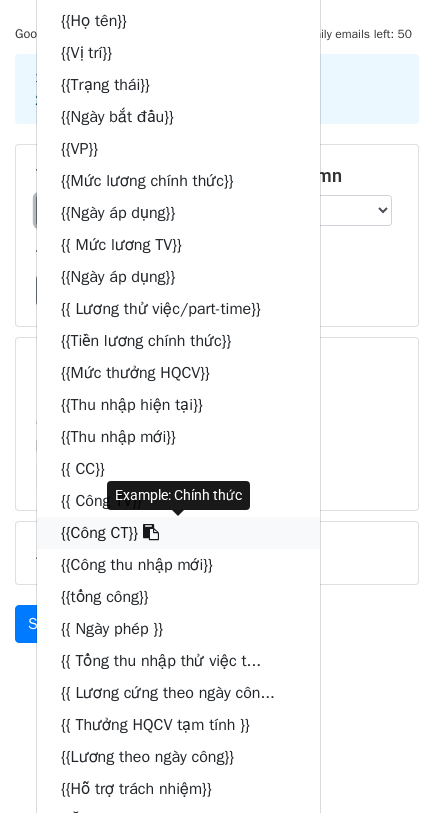scroll, scrollTop: 501, scrollLeft: 0, axis: vertical 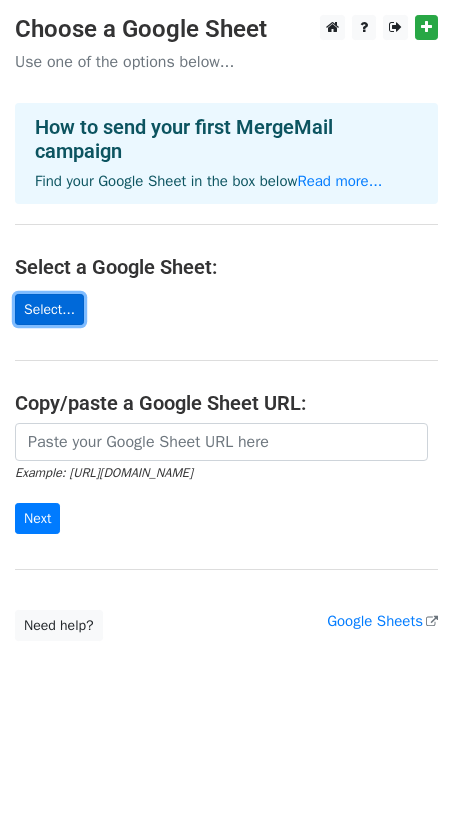 click on "Select..." at bounding box center [49, 309] 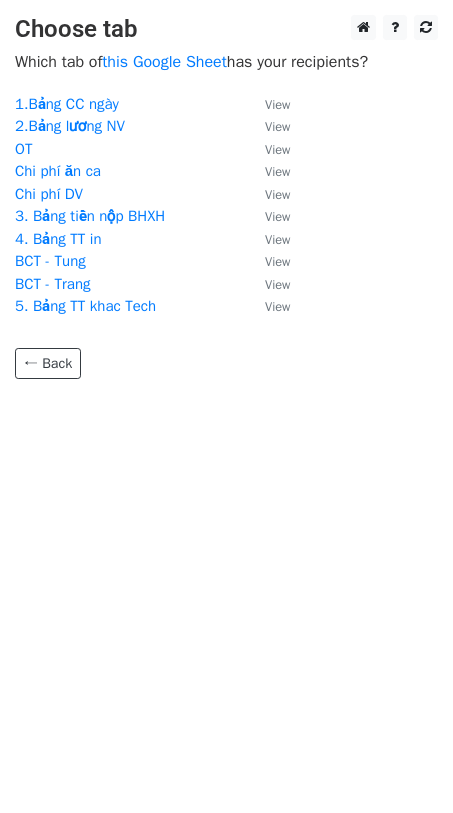 scroll, scrollTop: 0, scrollLeft: 0, axis: both 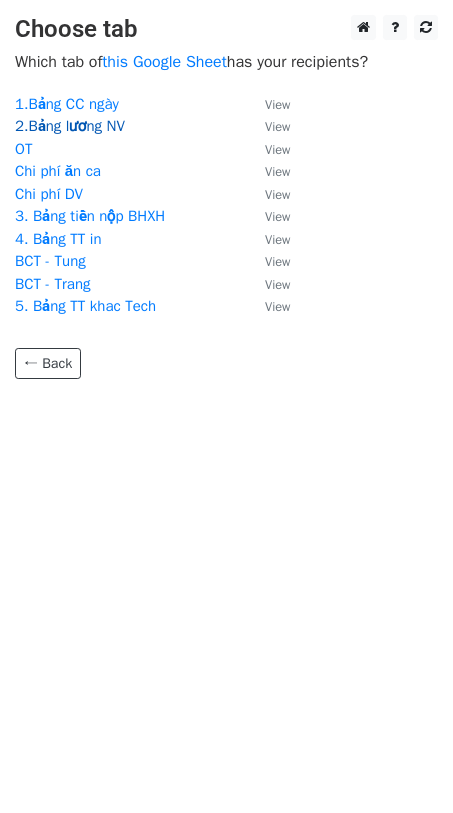 click on "2.Bảng lương NV" at bounding box center (70, 126) 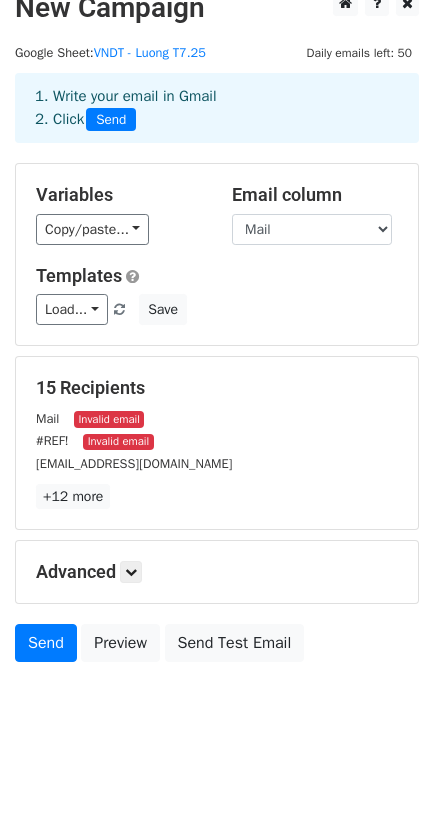 scroll, scrollTop: 43, scrollLeft: 0, axis: vertical 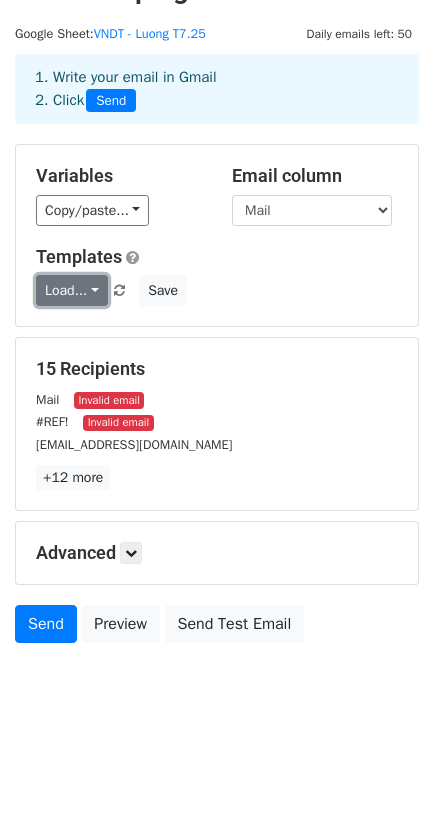 click on "Load..." at bounding box center [72, 290] 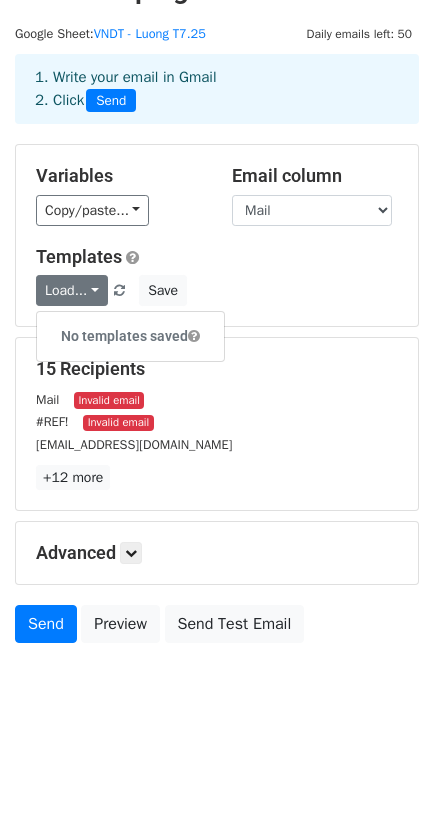 click on "No templates saved" at bounding box center [130, 336] 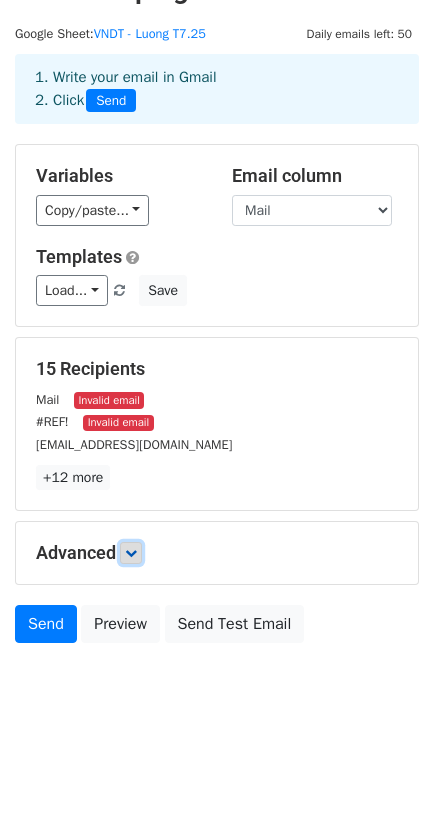 click at bounding box center (131, 553) 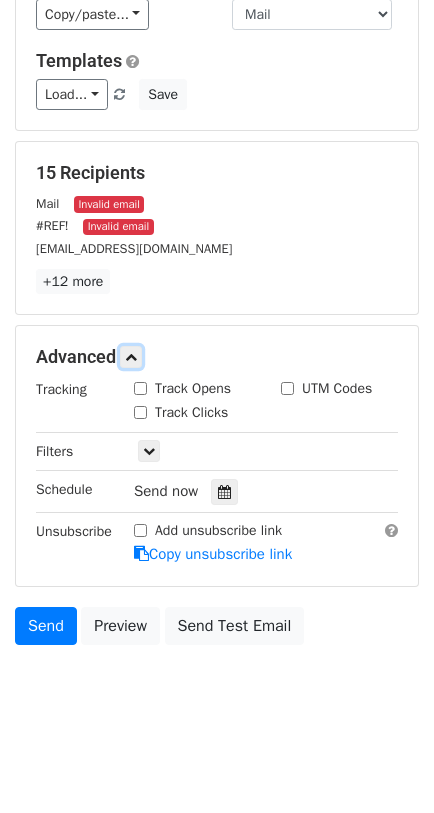 scroll, scrollTop: 0, scrollLeft: 0, axis: both 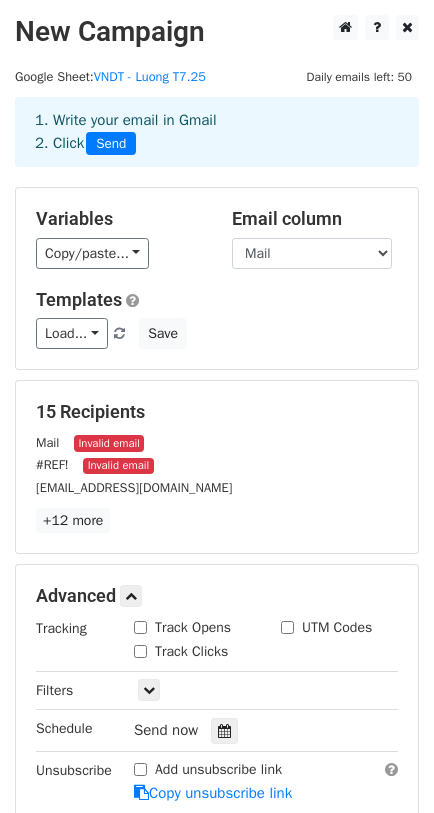 click on "Invalid email" at bounding box center (109, 443) 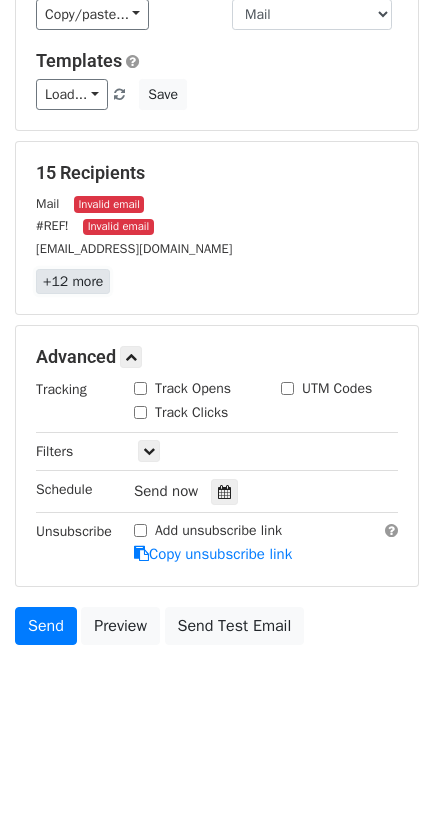 click on "+12 more" at bounding box center [73, 281] 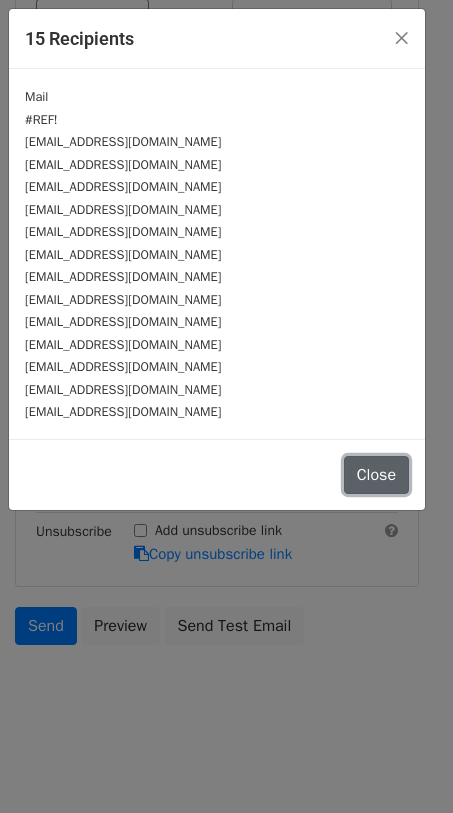 click on "Close" at bounding box center (376, 475) 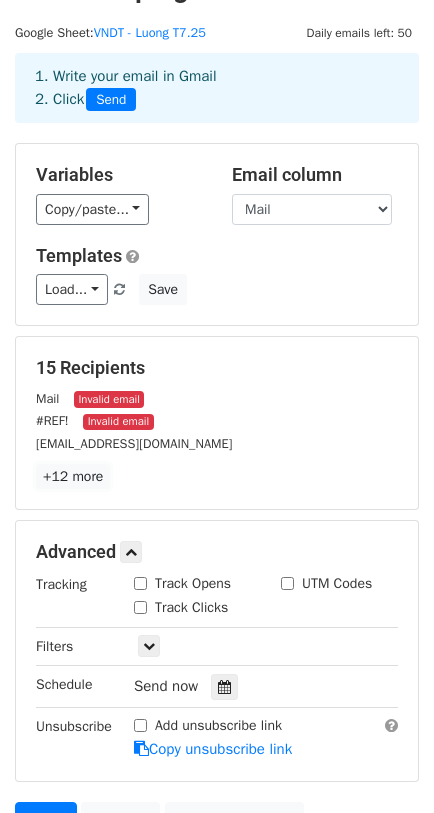scroll, scrollTop: 0, scrollLeft: 0, axis: both 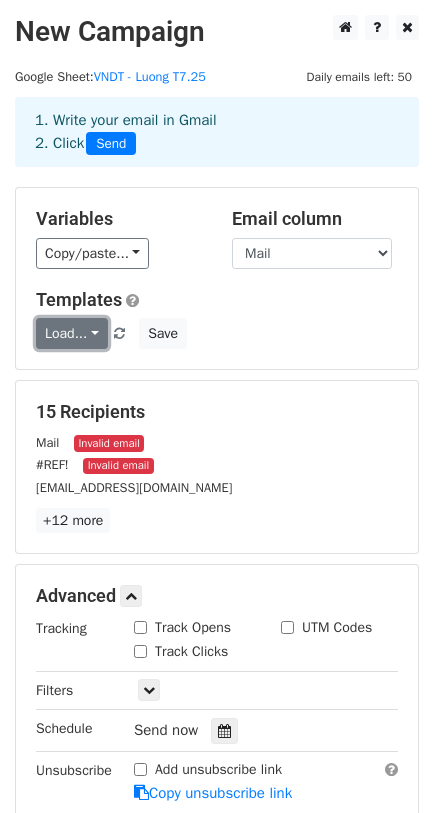 click on "Load..." at bounding box center (72, 333) 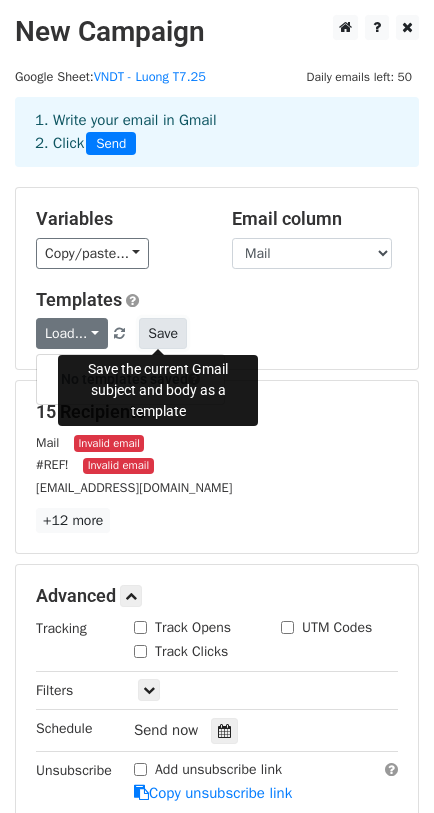 click on "Save" at bounding box center [163, 333] 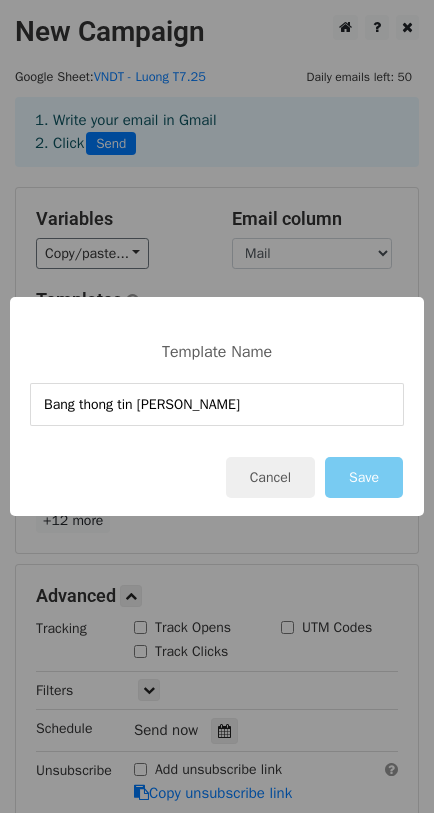 type on "Bang thong tin luong" 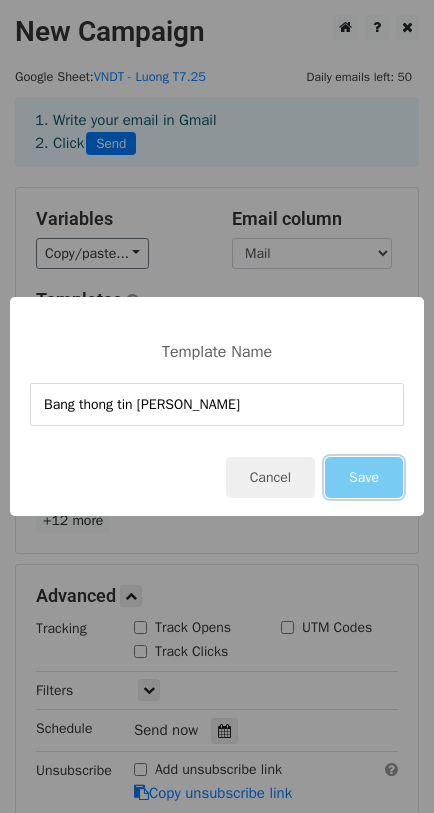 click on "Save" at bounding box center (364, 477) 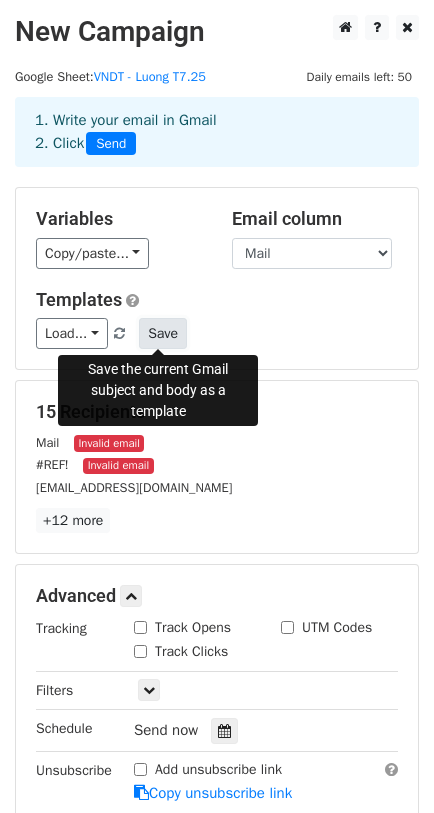 click on "Save" at bounding box center [163, 333] 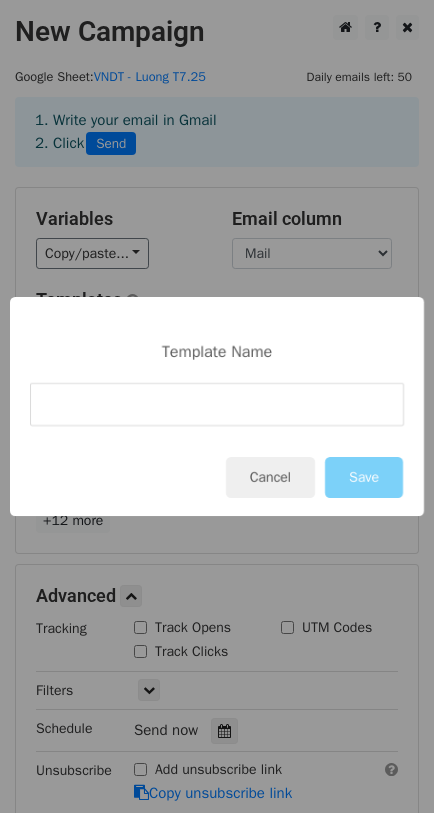click on "Cancel
Save" at bounding box center (217, 477) 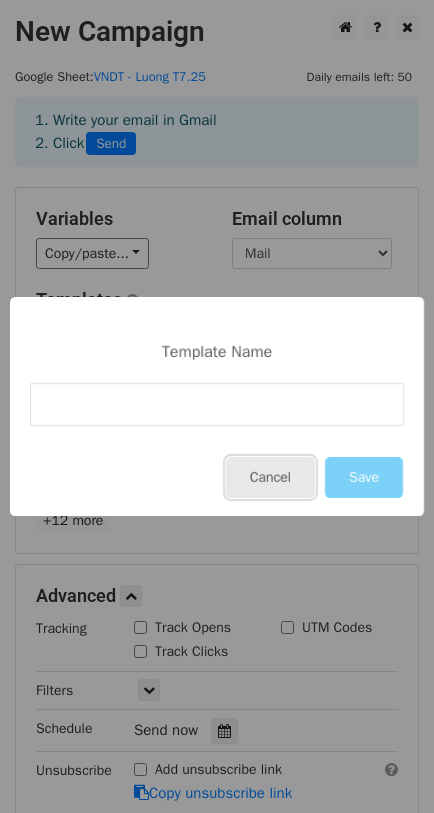 click on "Cancel" at bounding box center (270, 477) 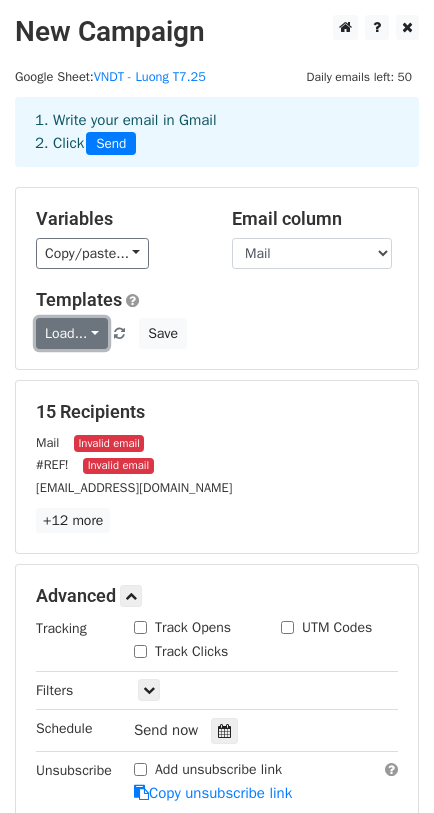 click on "Load..." at bounding box center [72, 333] 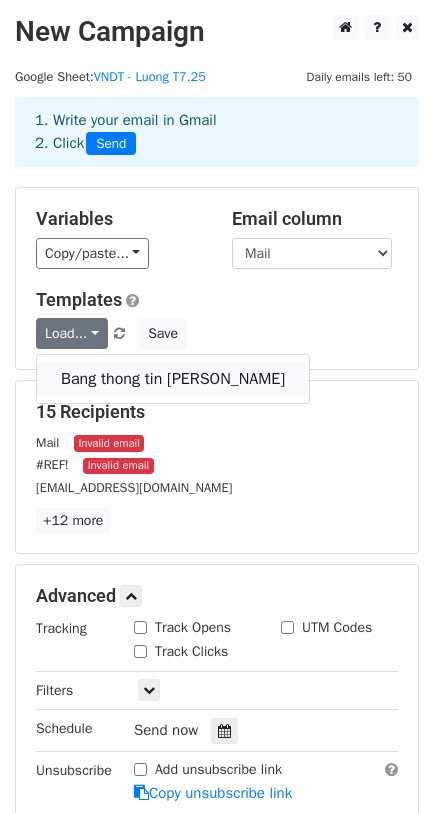 click on "Bang thong tin luong" at bounding box center [173, 379] 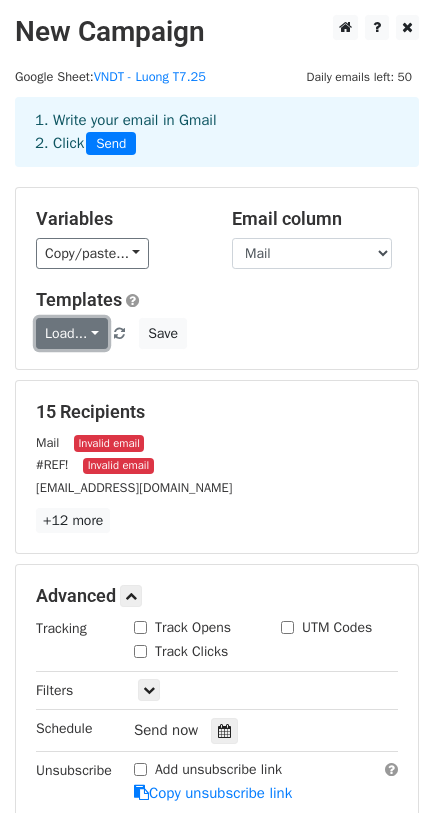 click on "Load..." at bounding box center (72, 333) 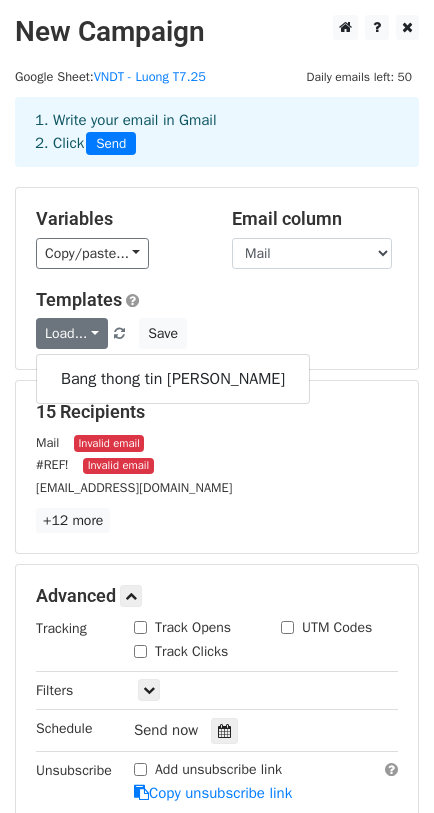 click on "Bang thong tin luong" at bounding box center (173, 379) 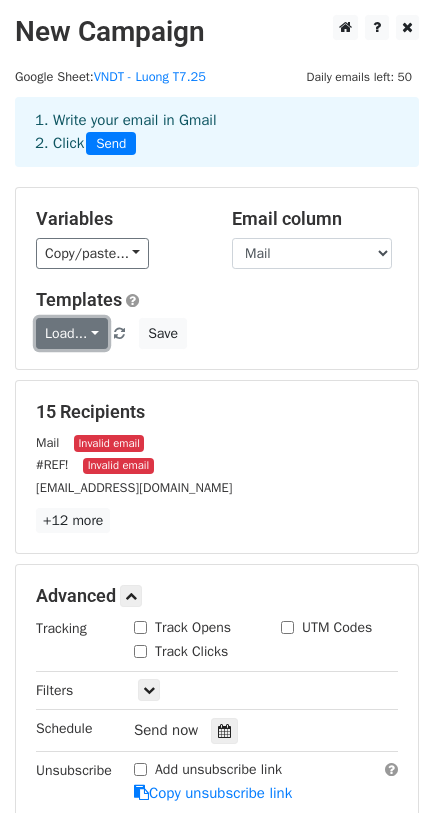 click on "Load..." at bounding box center (72, 333) 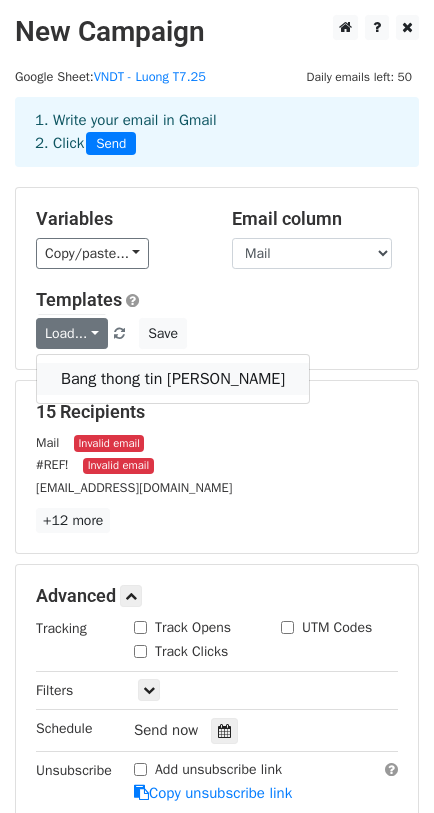 click on "Bang thong tin luong" at bounding box center [173, 379] 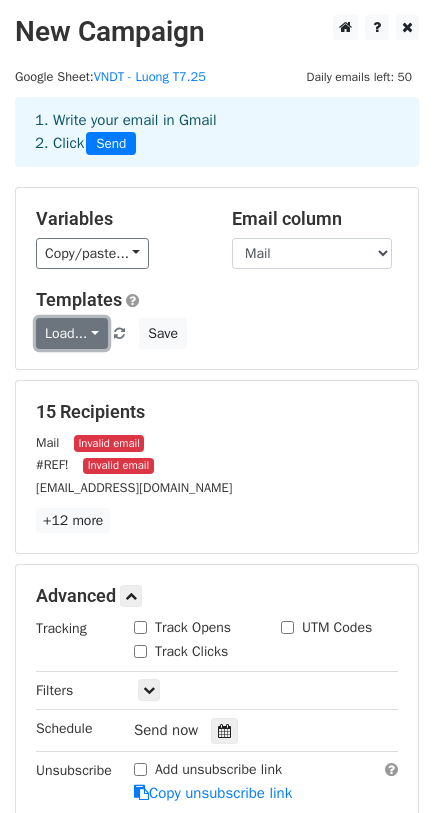 click on "Load..." at bounding box center (72, 333) 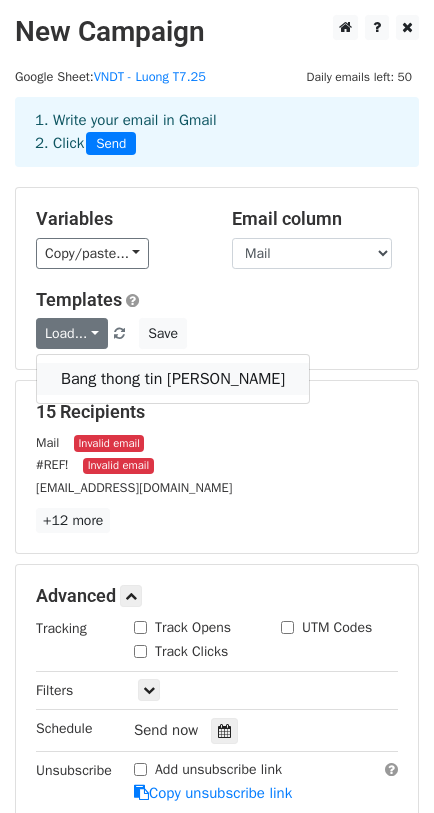 click on "Bang thong tin luong" at bounding box center (173, 379) 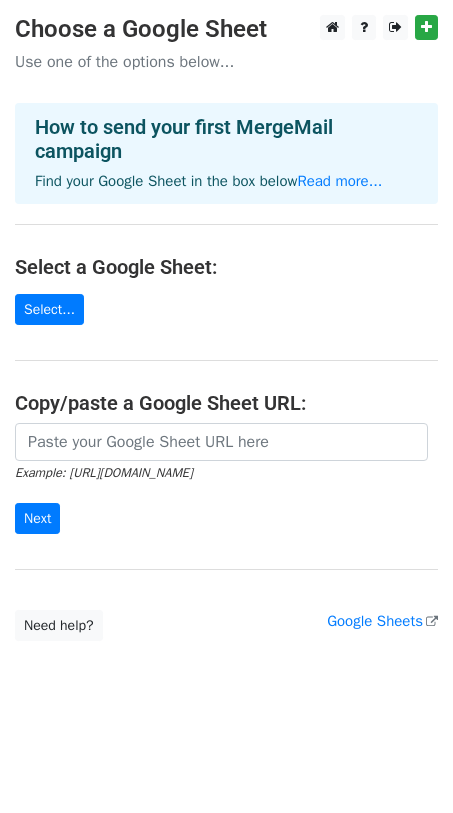 scroll, scrollTop: 0, scrollLeft: 0, axis: both 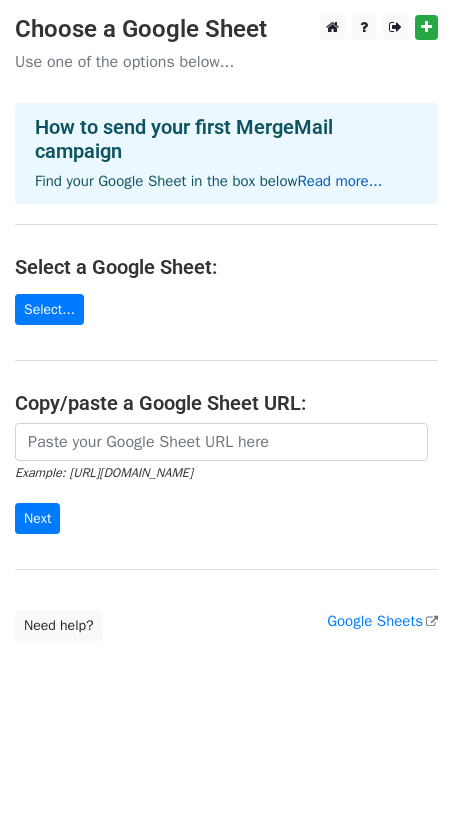 click on "Read more..." at bounding box center (339, 181) 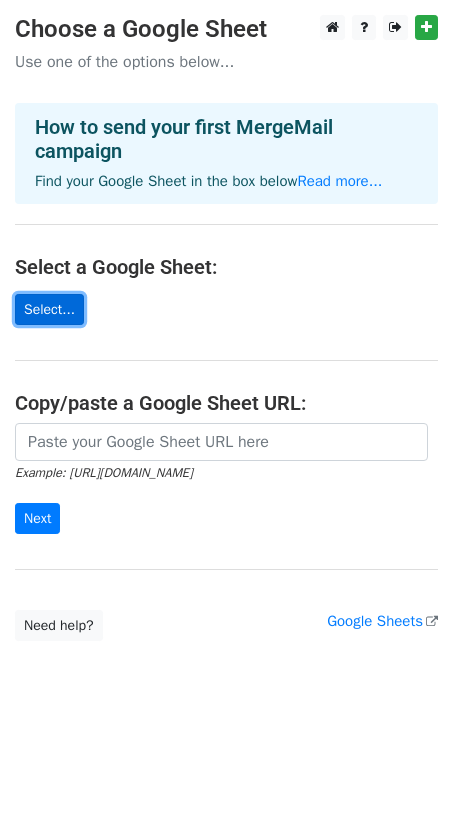 click on "Select..." at bounding box center (49, 309) 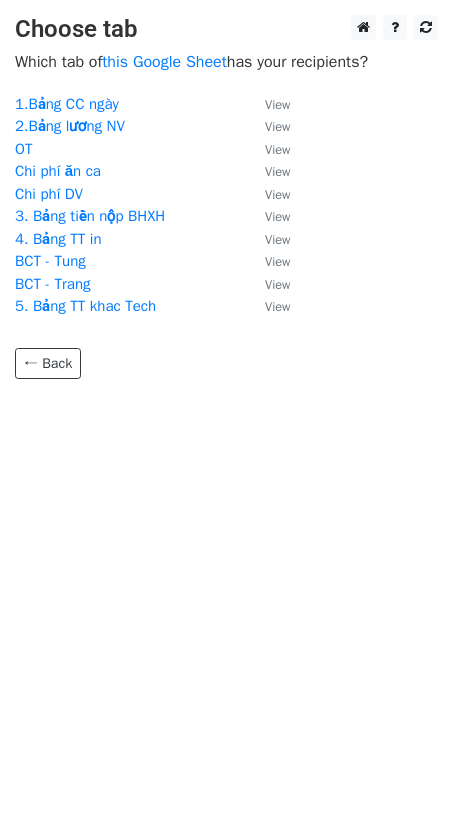 scroll, scrollTop: 0, scrollLeft: 0, axis: both 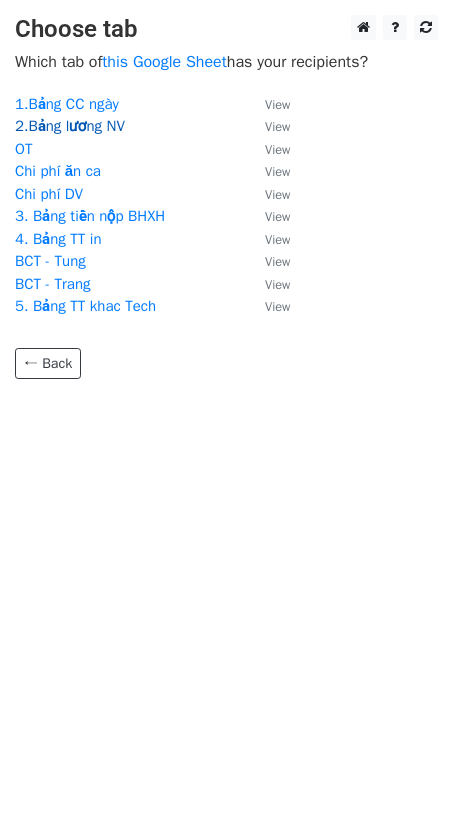 click on "2.Bảng lương NV" at bounding box center (70, 126) 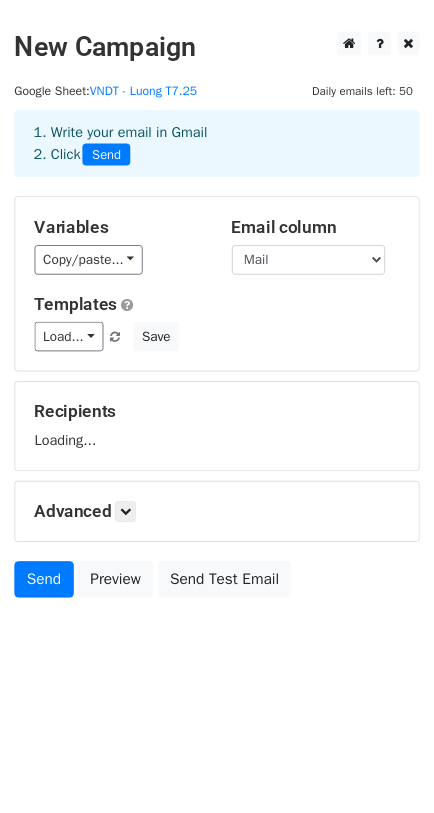 scroll, scrollTop: 0, scrollLeft: 0, axis: both 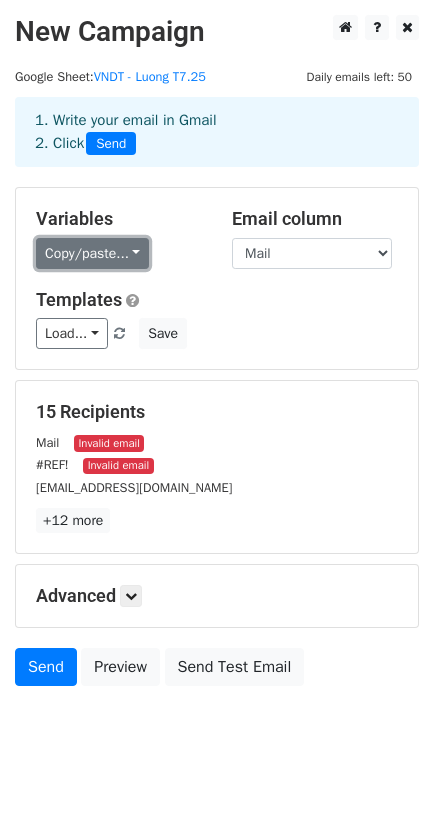 click on "Copy/paste..." at bounding box center (92, 253) 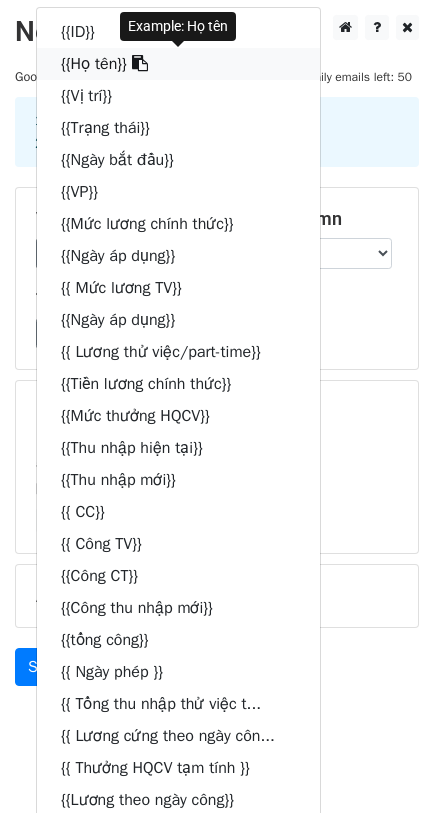click at bounding box center (140, 63) 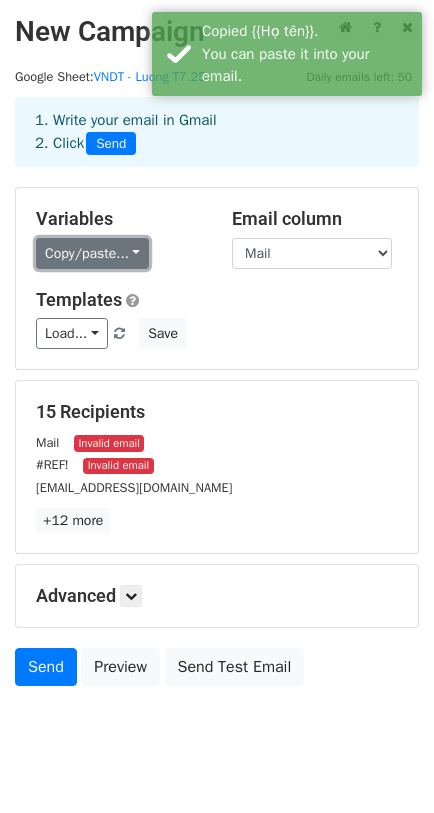 click on "Copy/paste..." at bounding box center (92, 253) 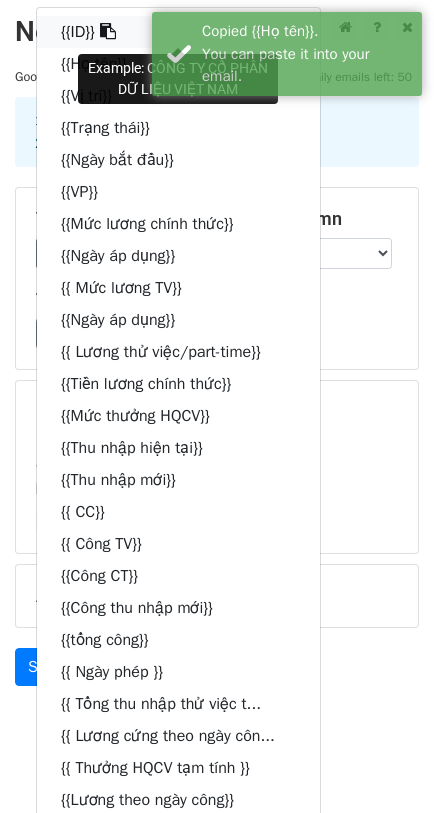 click on "{{ID}}" at bounding box center [178, 32] 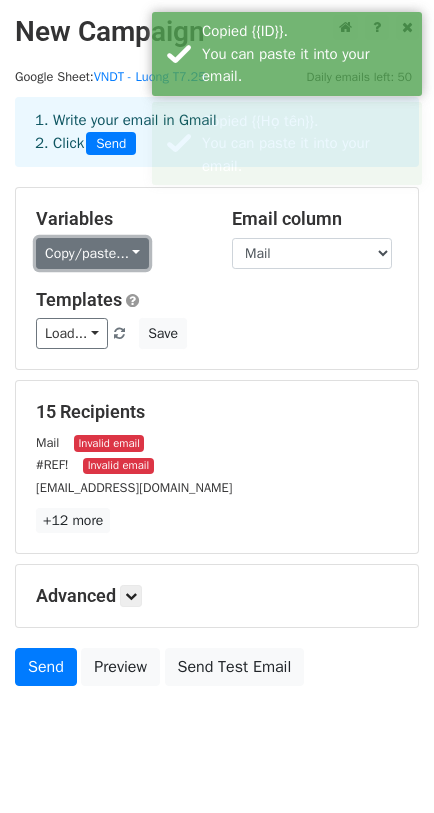 click on "Copy/paste..." at bounding box center (92, 253) 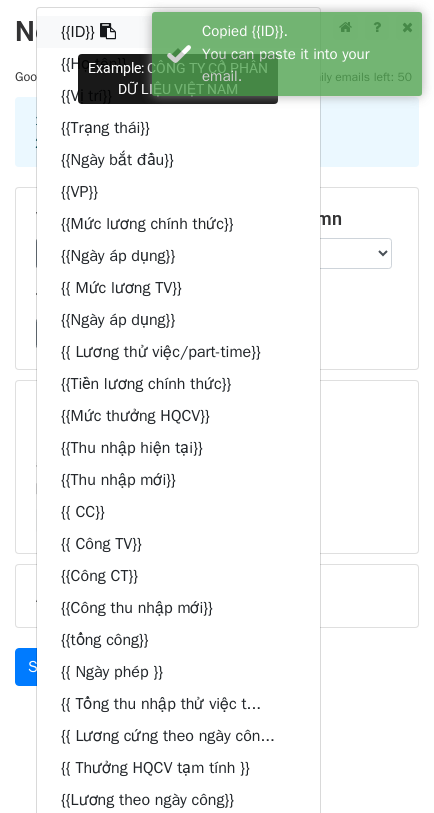 click at bounding box center (108, 31) 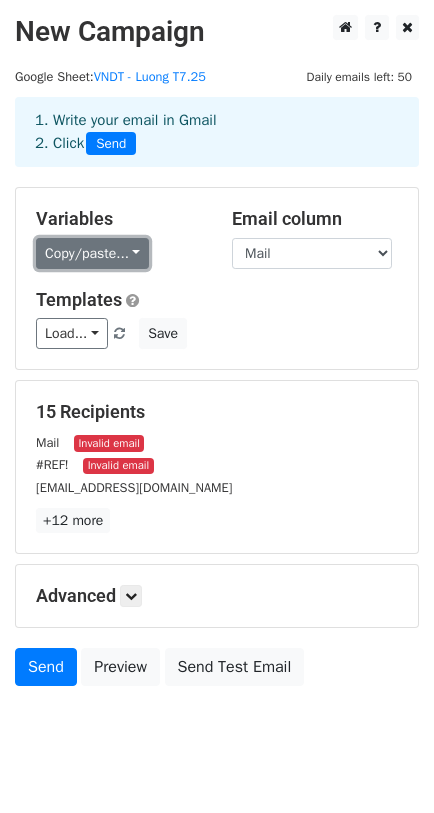 click on "Copy/paste..." at bounding box center [92, 253] 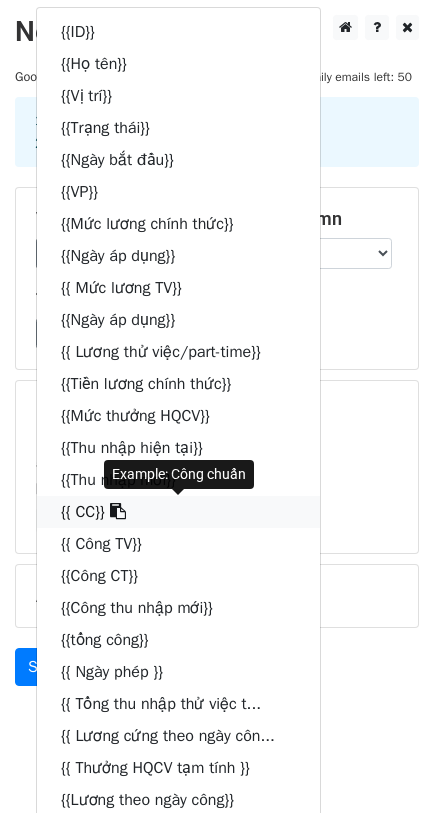 click at bounding box center (118, 511) 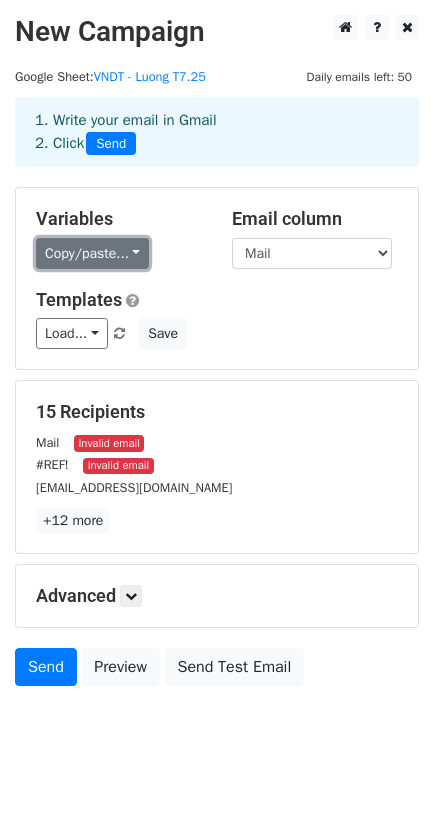 click on "Copy/paste..." at bounding box center (92, 253) 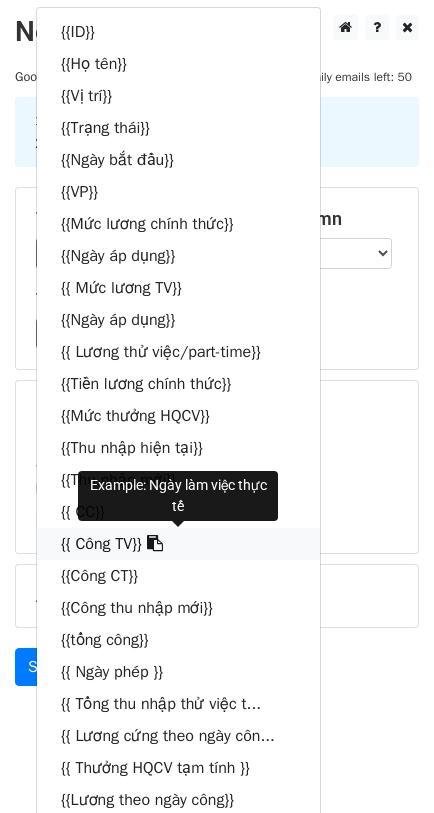 click at bounding box center (155, 543) 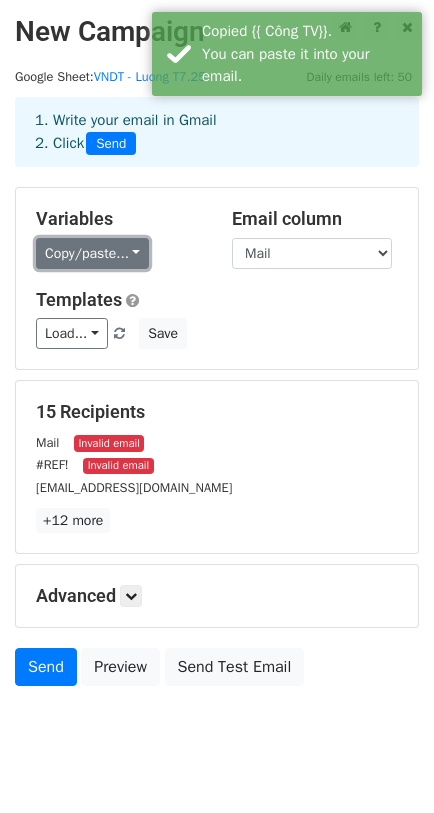 click on "Copy/paste..." at bounding box center [92, 253] 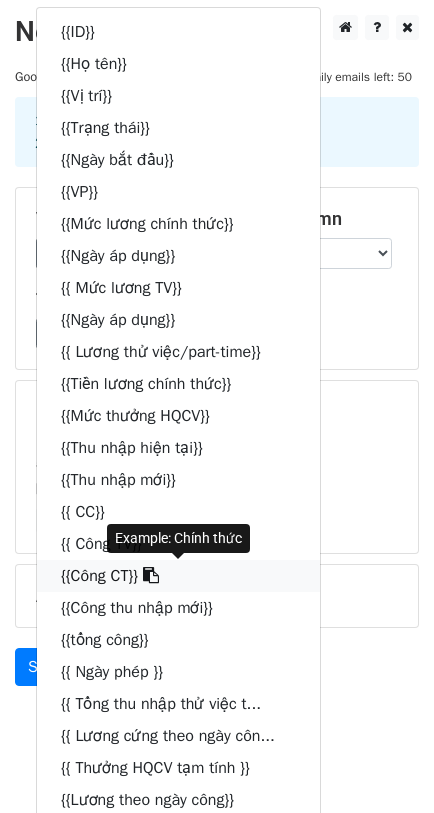 click at bounding box center (151, 575) 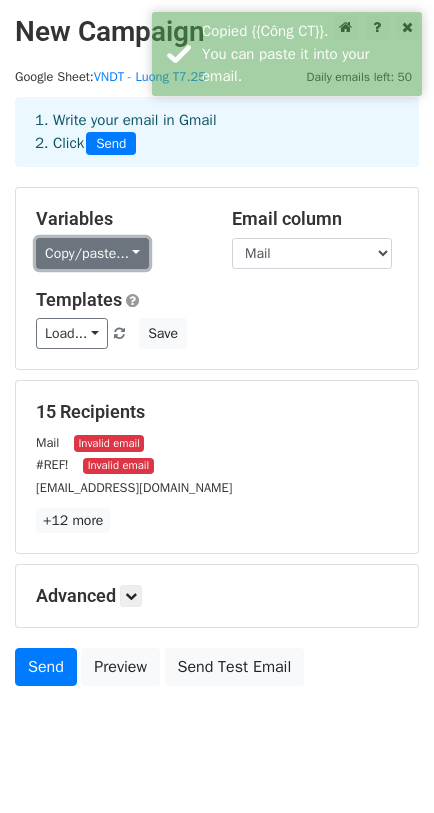 click on "Copy/paste..." at bounding box center (92, 253) 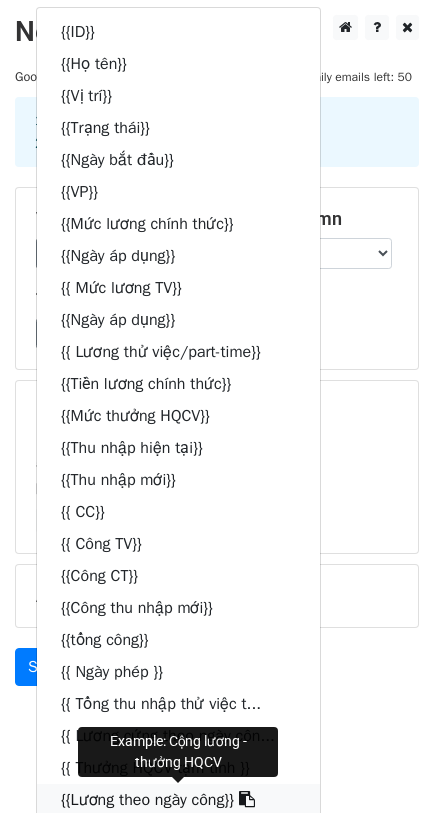 click at bounding box center [247, 799] 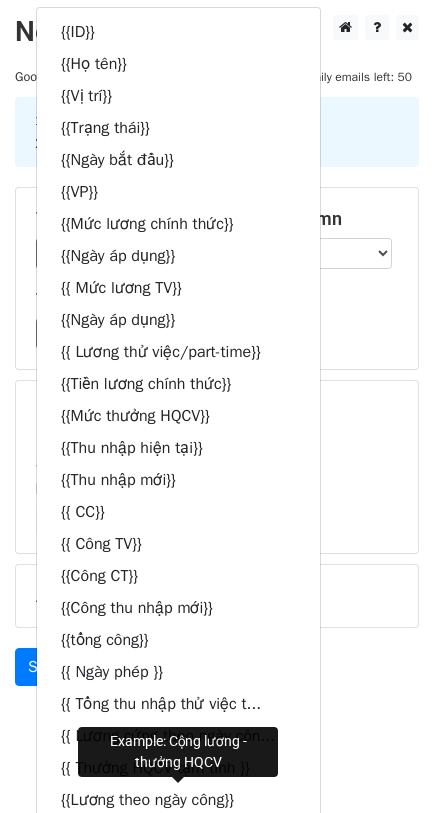 scroll, scrollTop: 3, scrollLeft: 0, axis: vertical 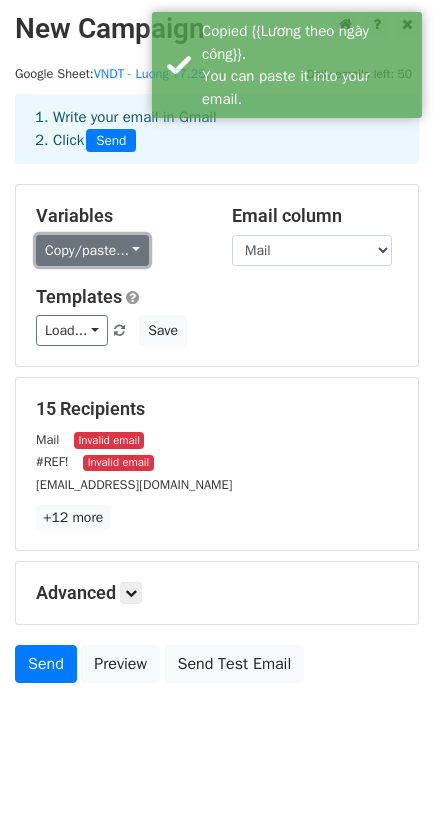 click on "Copy/paste..." at bounding box center (92, 250) 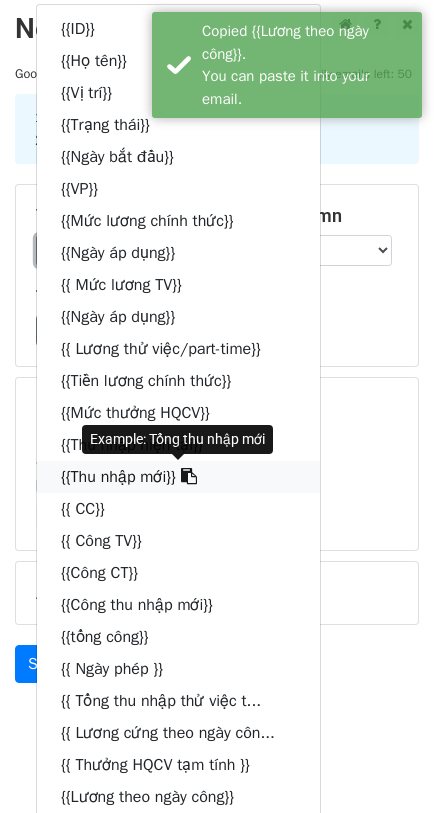 scroll, scrollTop: 652, scrollLeft: 0, axis: vertical 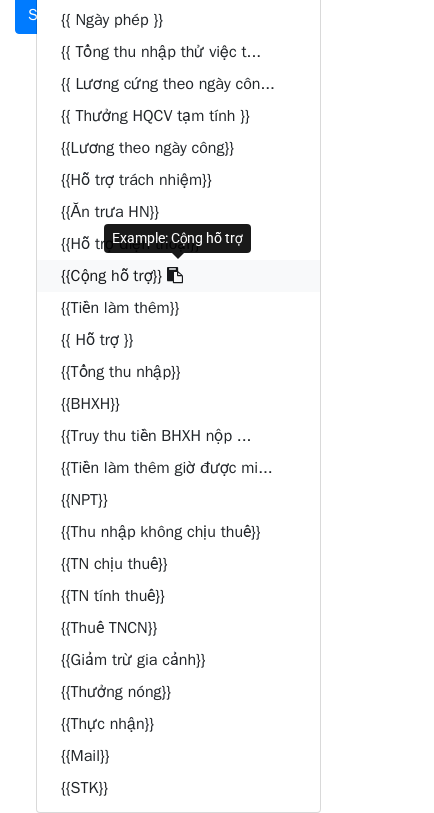 click at bounding box center [175, 275] 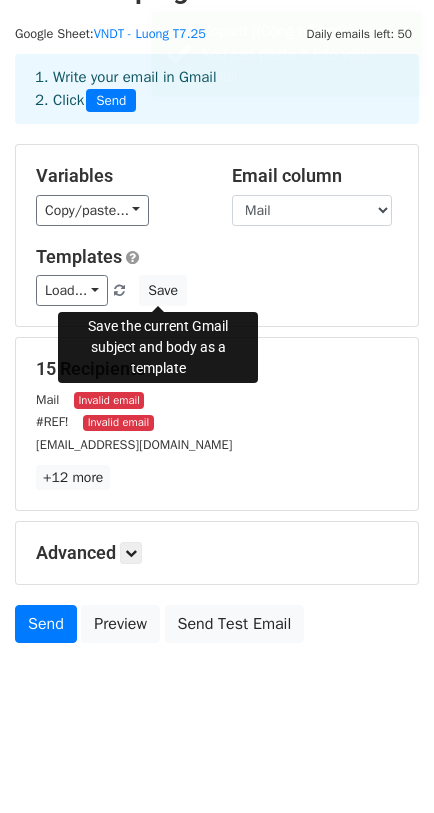 scroll, scrollTop: 43, scrollLeft: 0, axis: vertical 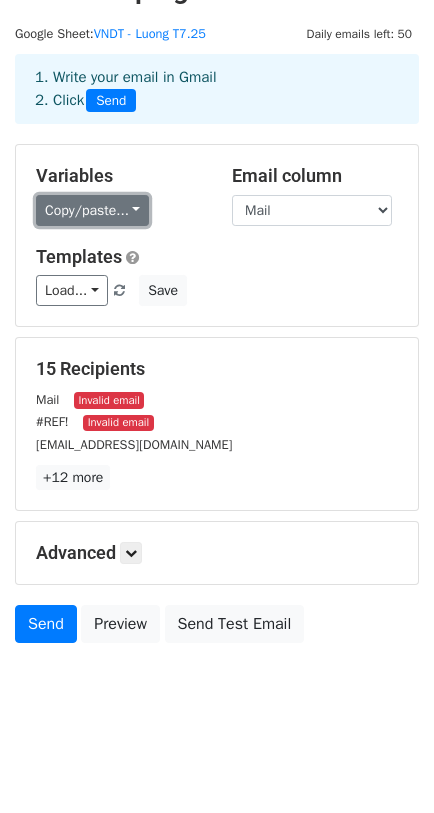 click on "Copy/paste..." at bounding box center (92, 210) 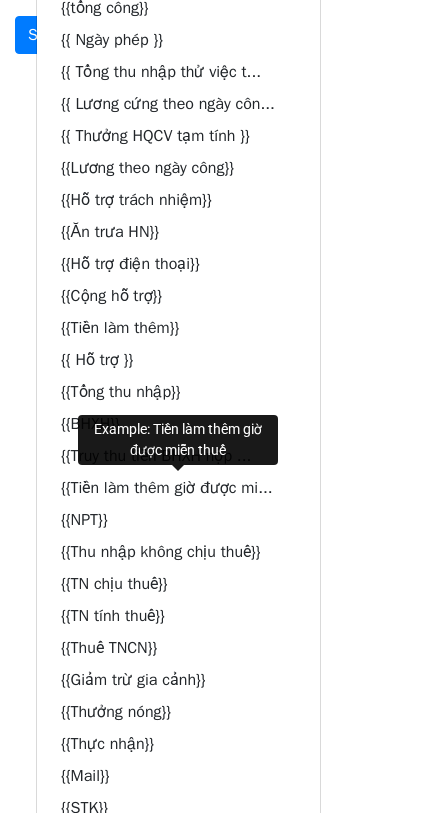 scroll, scrollTop: 652, scrollLeft: 0, axis: vertical 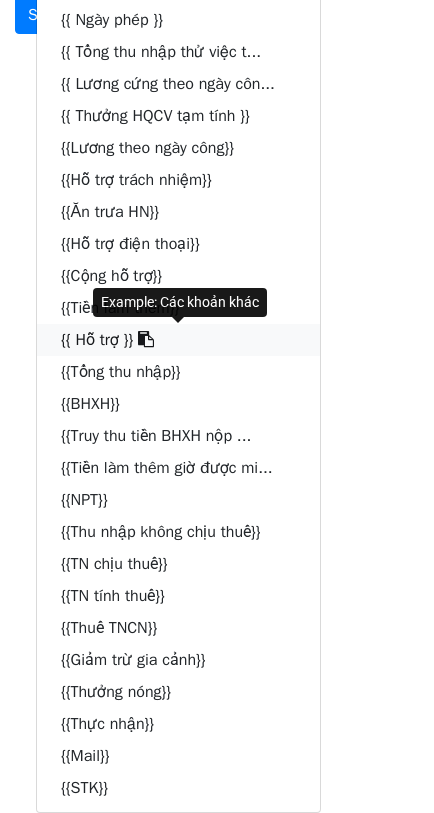 click at bounding box center [146, 339] 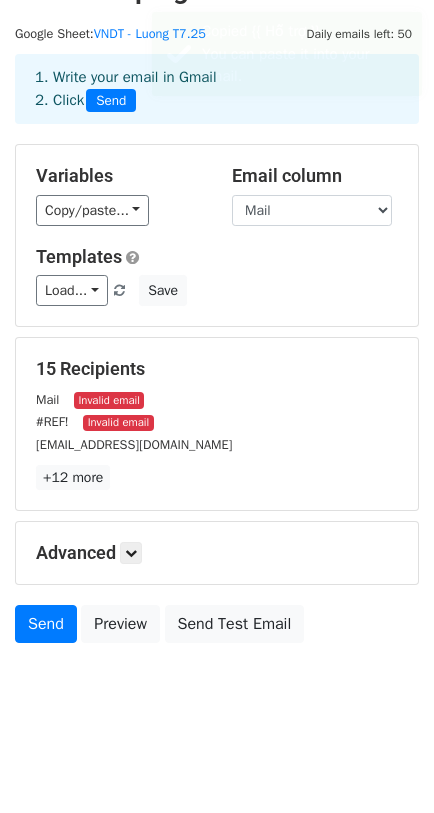 scroll, scrollTop: 43, scrollLeft: 0, axis: vertical 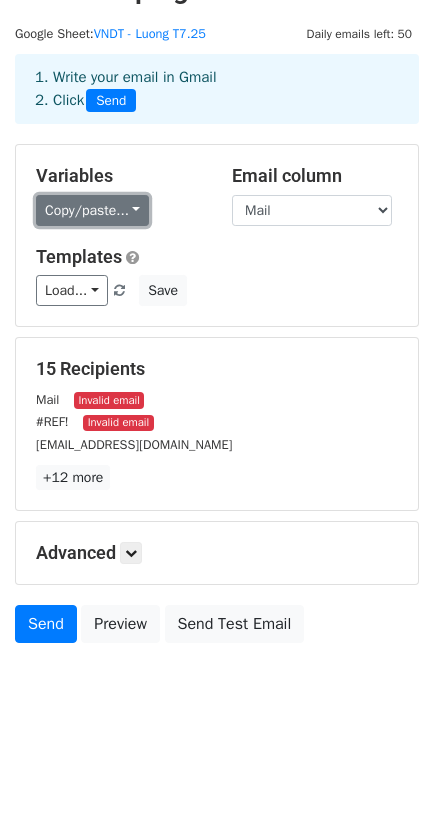 click on "Copy/paste..." at bounding box center (92, 210) 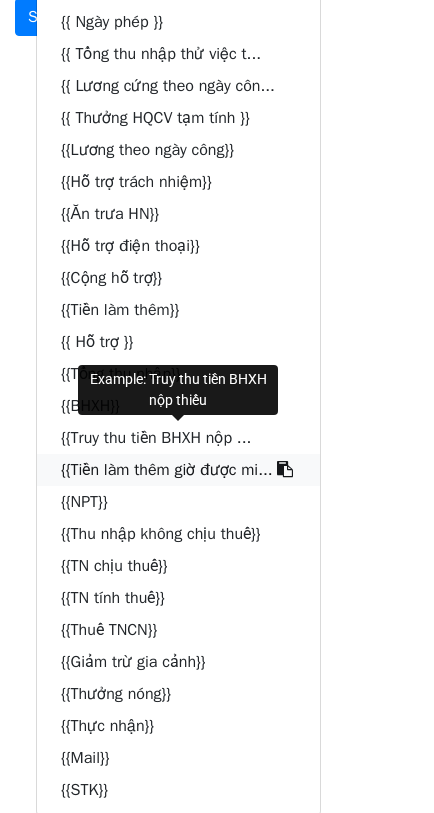 scroll, scrollTop: 652, scrollLeft: 0, axis: vertical 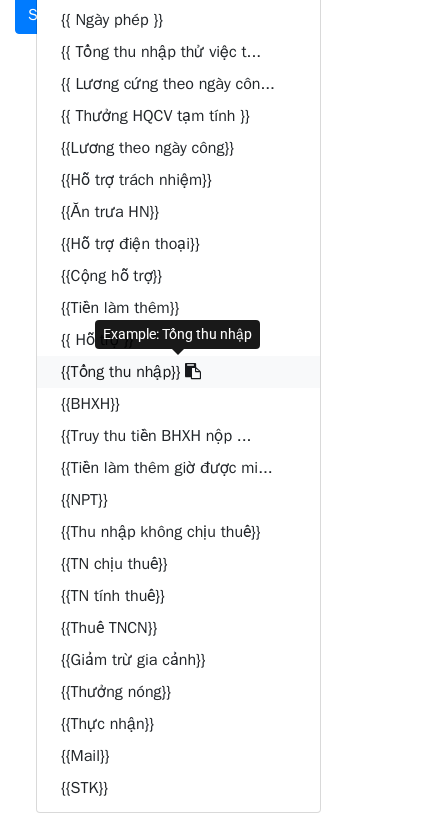 click at bounding box center [193, 371] 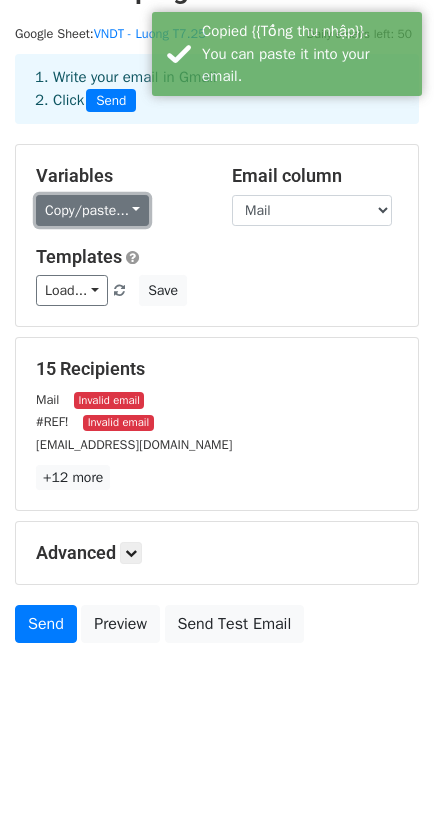 click on "Copy/paste..." at bounding box center [92, 210] 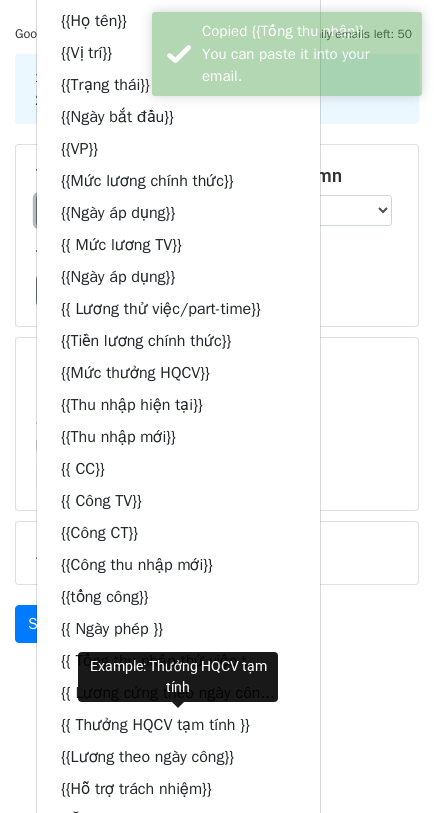 scroll, scrollTop: 652, scrollLeft: 0, axis: vertical 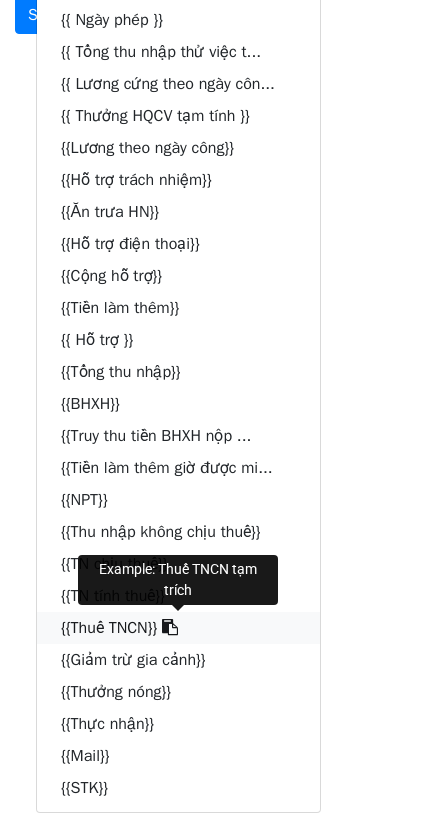 click at bounding box center [170, 627] 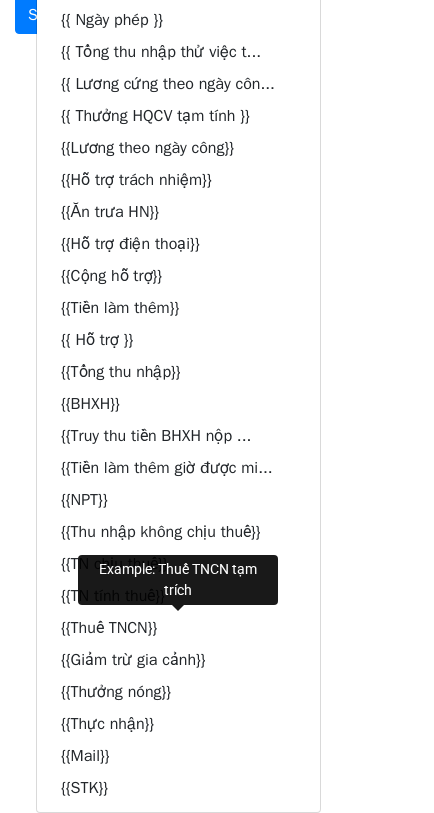 scroll, scrollTop: 43, scrollLeft: 0, axis: vertical 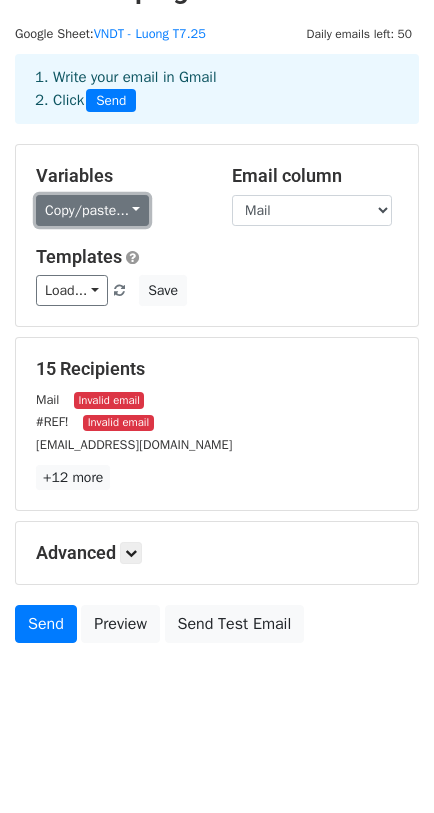 click on "Copy/paste..." at bounding box center [92, 210] 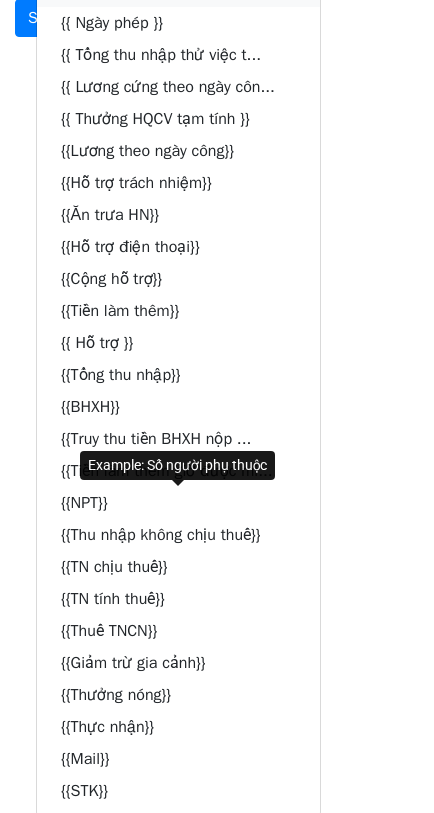 scroll, scrollTop: 652, scrollLeft: 0, axis: vertical 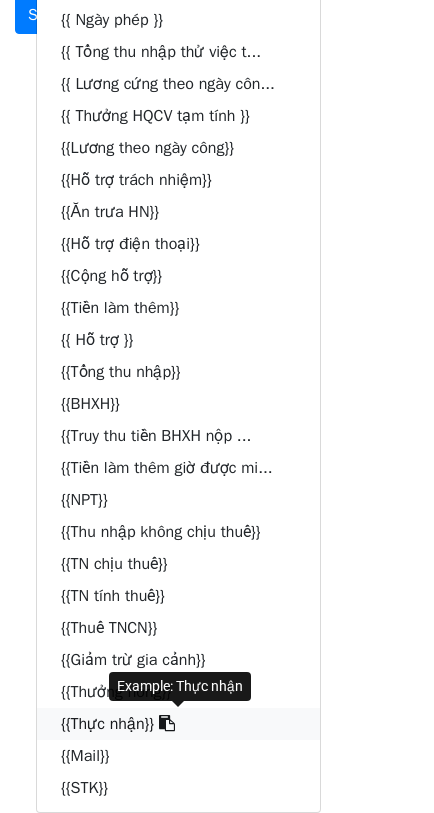 click at bounding box center [167, 723] 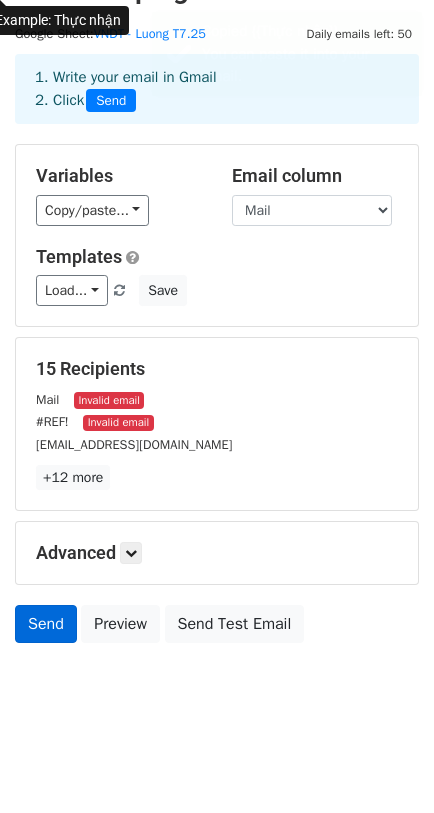 scroll, scrollTop: 43, scrollLeft: 0, axis: vertical 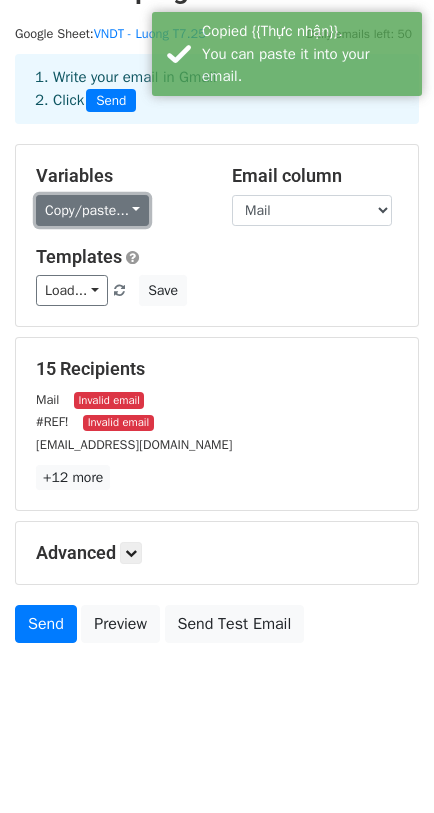 click on "Copy/paste..." at bounding box center [92, 210] 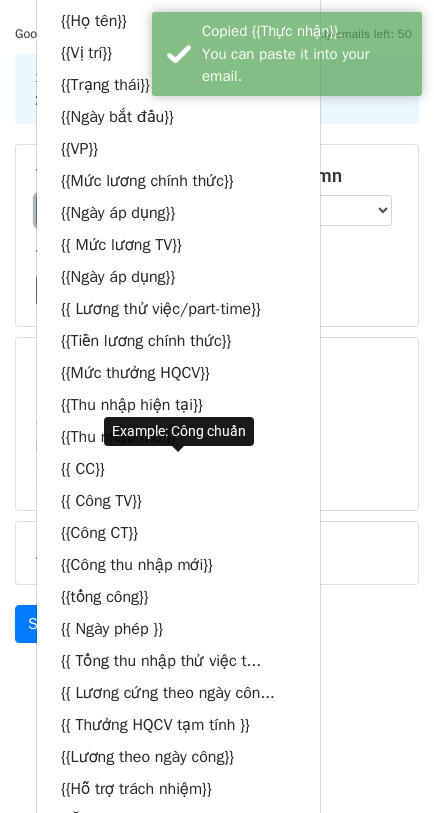 scroll, scrollTop: 652, scrollLeft: 0, axis: vertical 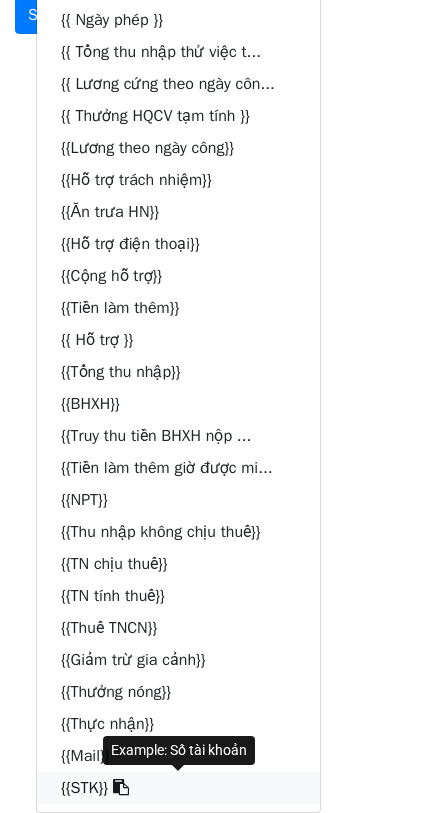 click at bounding box center (121, 787) 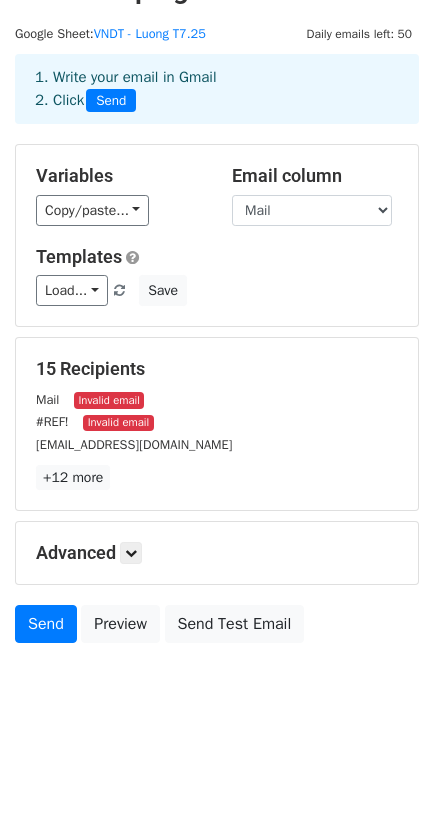 click on "#REF!
Invalid email" at bounding box center [217, 421] 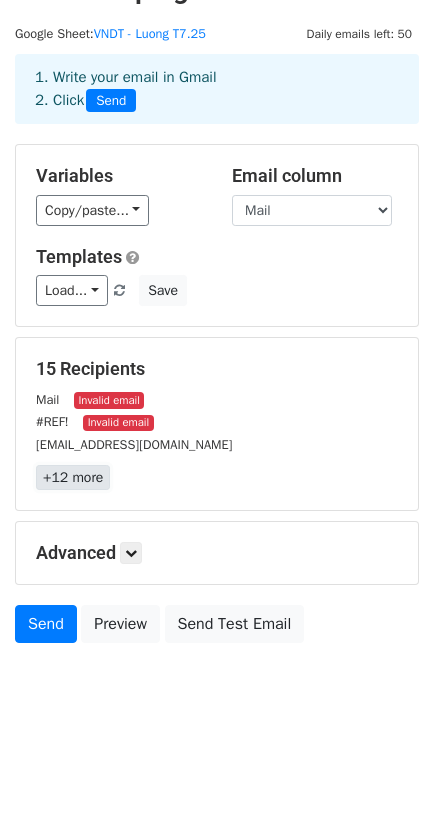 click on "+12 more" at bounding box center (73, 477) 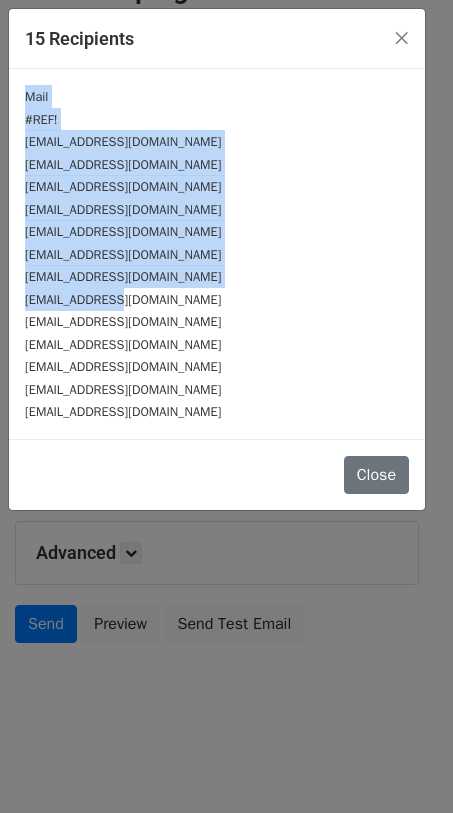 drag, startPoint x: 28, startPoint y: 91, endPoint x: 154, endPoint y: 298, distance: 242.33241 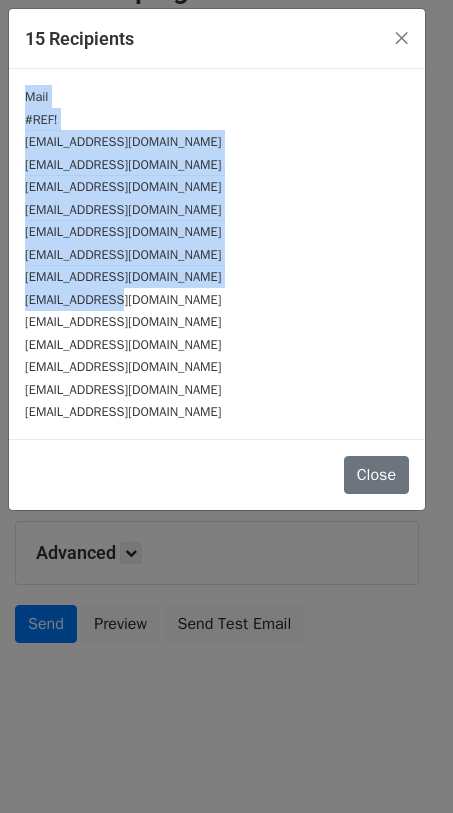 click on "anhld@sandl.vn" at bounding box center (217, 299) 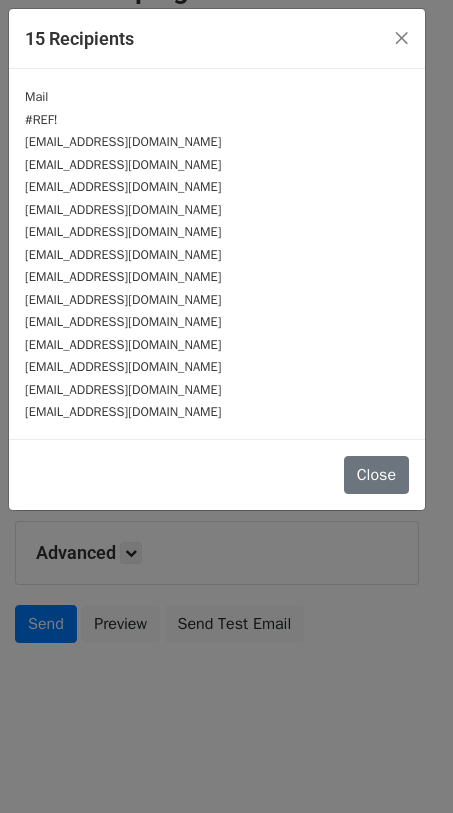 click on "anhld@sandl.vn" at bounding box center (217, 299) 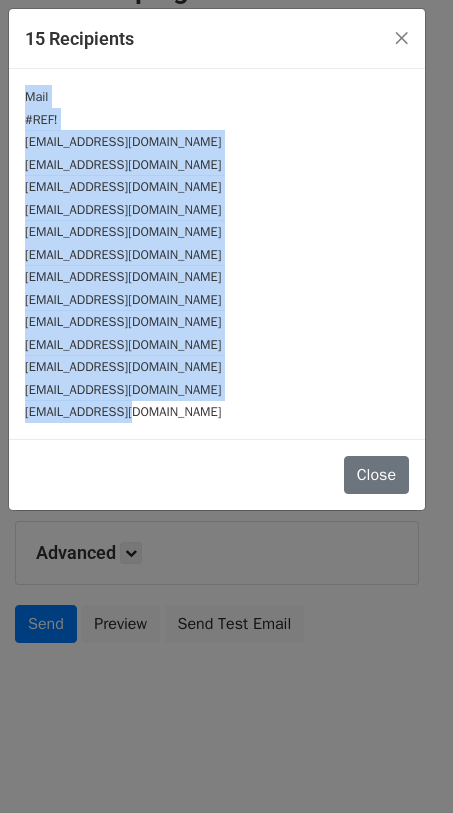 drag, startPoint x: 149, startPoint y: 404, endPoint x: 4, endPoint y: 92, distance: 344.04797 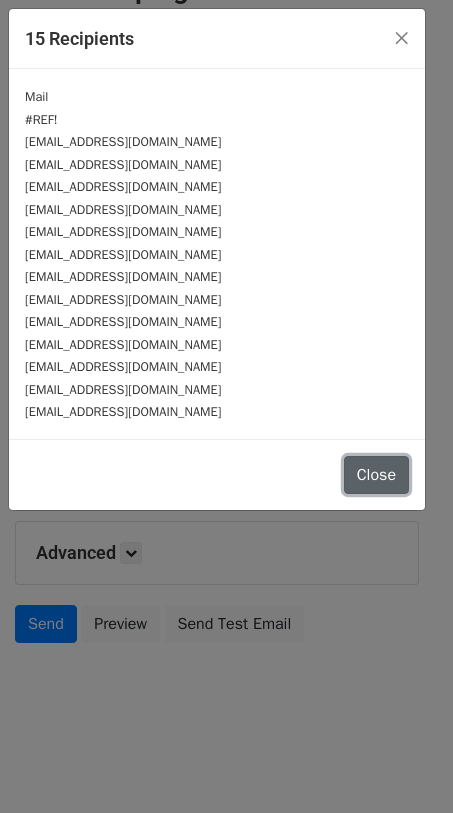 click on "Close" at bounding box center (376, 475) 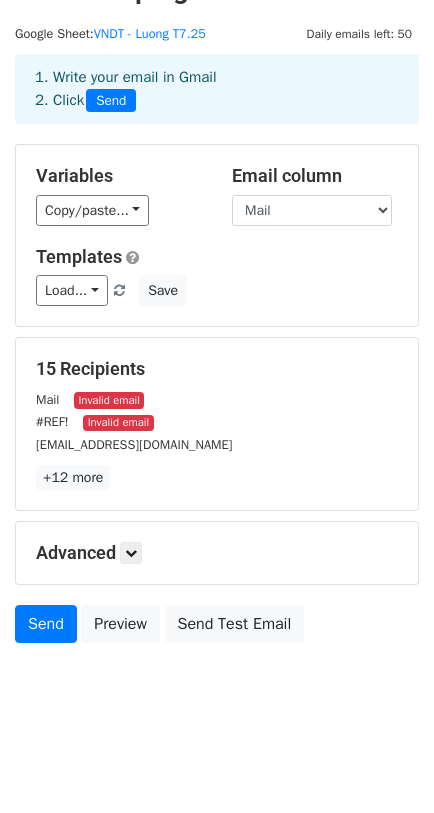 click on "#REF!
Invalid email" at bounding box center [217, 421] 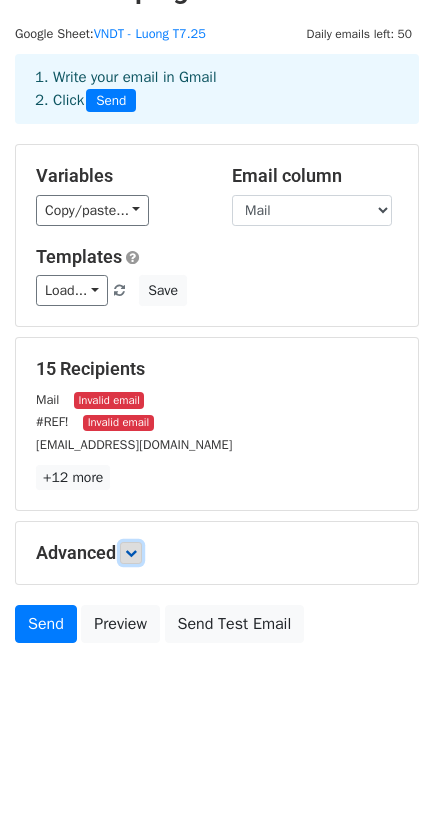 click at bounding box center (131, 553) 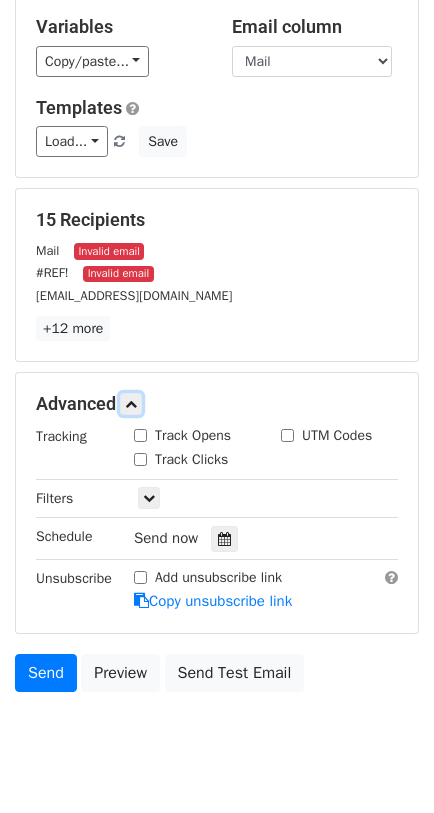 scroll, scrollTop: 239, scrollLeft: 0, axis: vertical 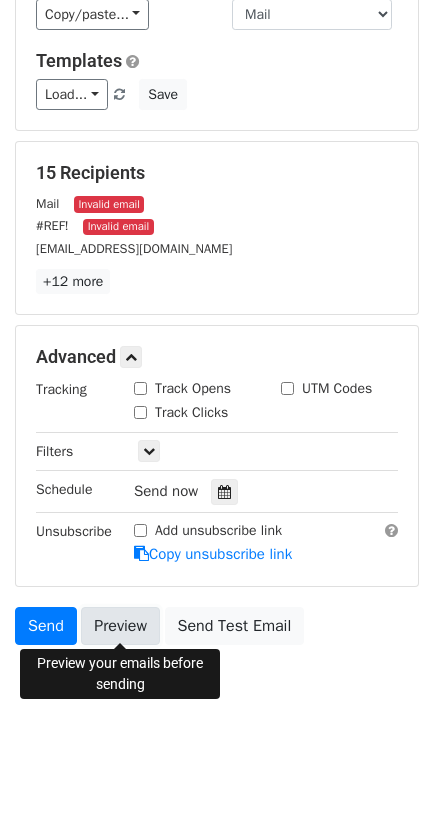 click on "Preview" at bounding box center (120, 626) 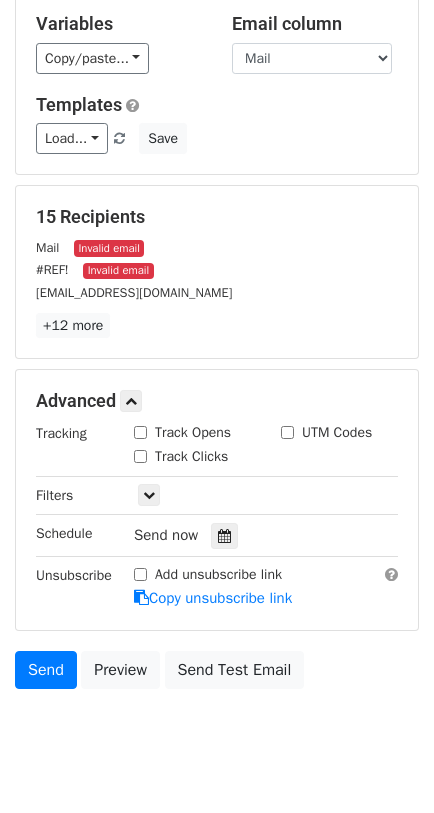 scroll, scrollTop: 239, scrollLeft: 0, axis: vertical 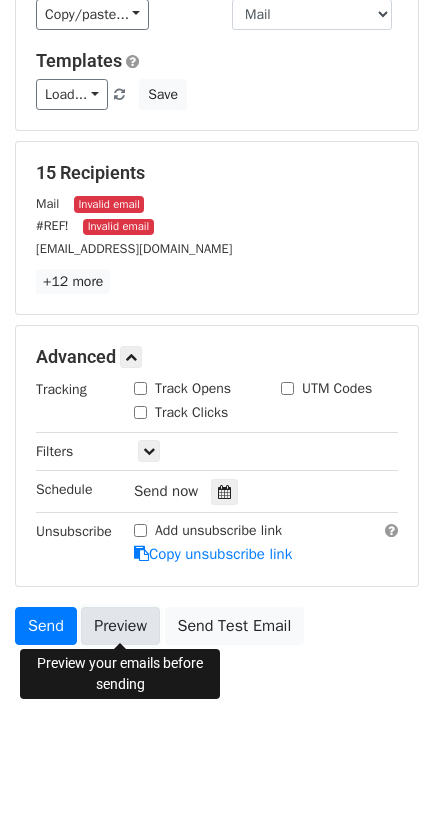 click on "Preview" at bounding box center [120, 626] 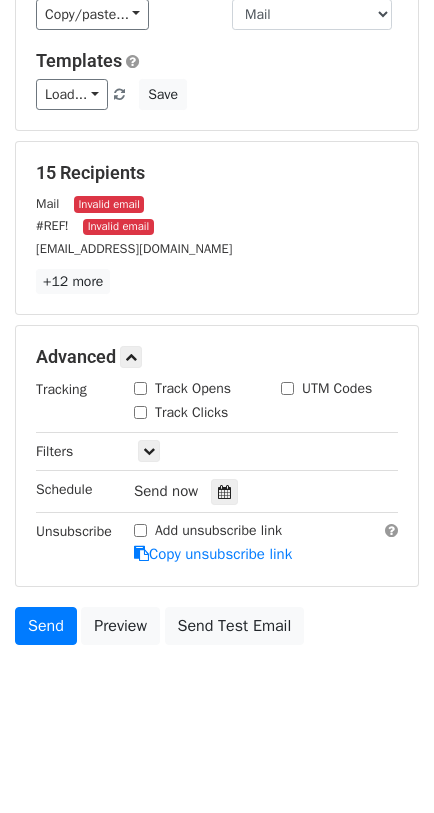 scroll, scrollTop: 0, scrollLeft: 0, axis: both 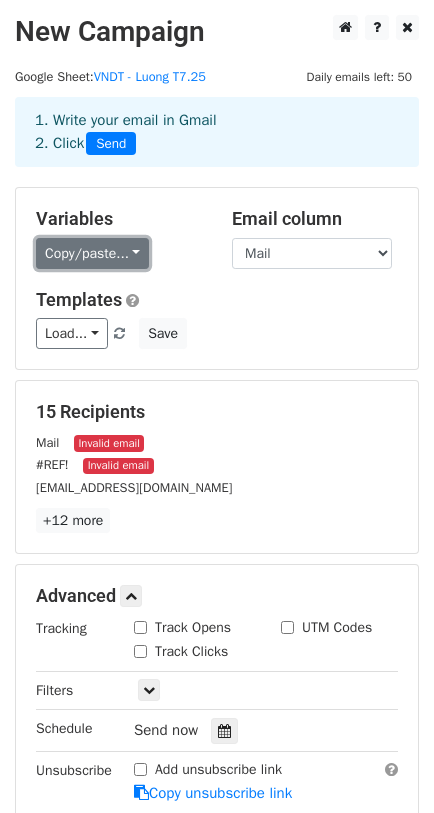 click on "Copy/paste..." at bounding box center [92, 253] 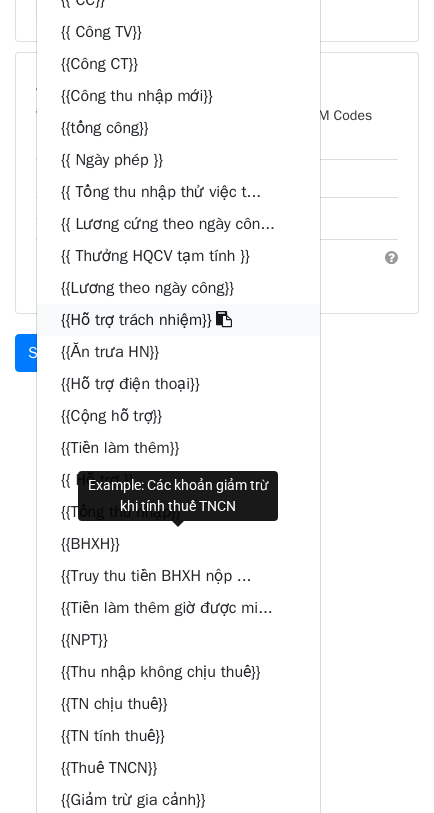 scroll, scrollTop: 652, scrollLeft: 0, axis: vertical 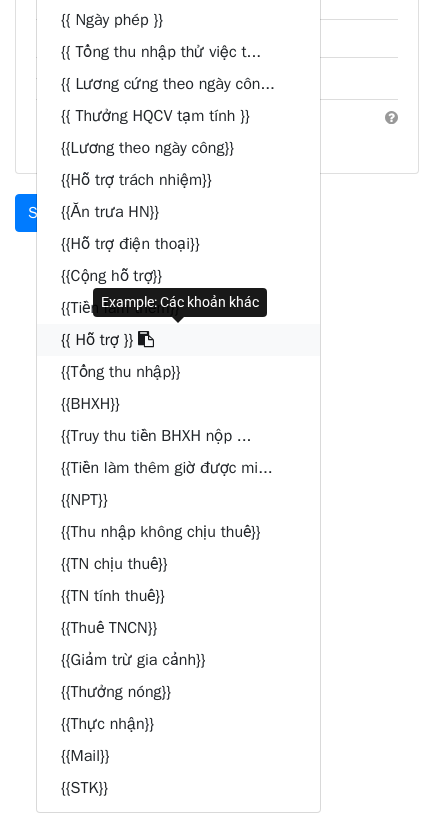 click at bounding box center (146, 339) 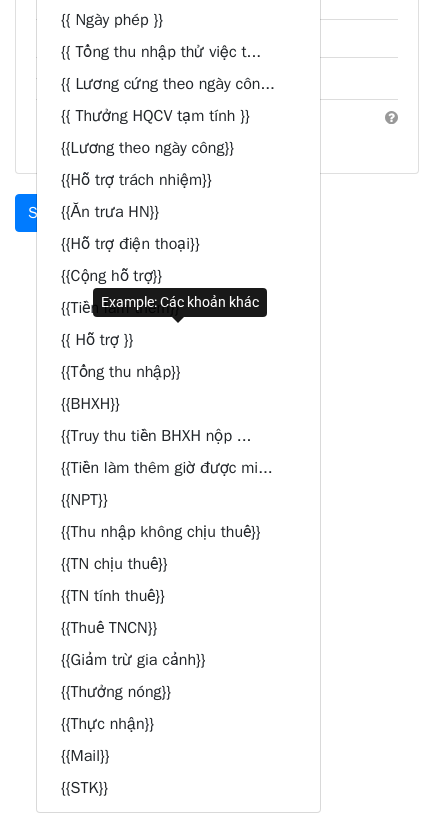 scroll, scrollTop: 239, scrollLeft: 0, axis: vertical 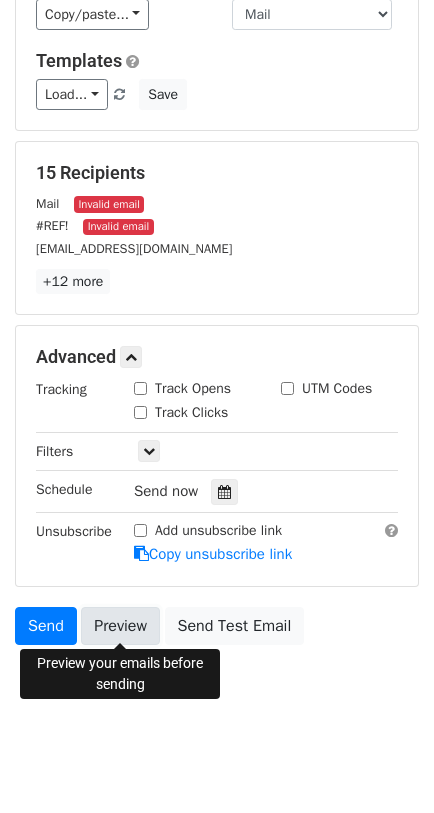 click on "Preview" at bounding box center [120, 626] 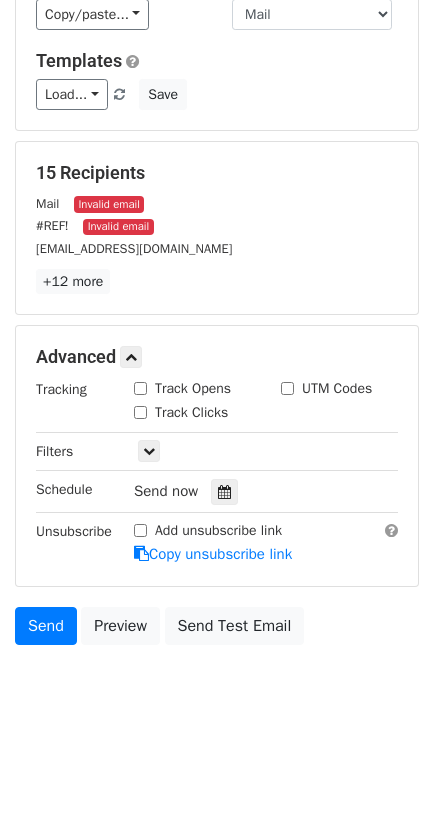 scroll, scrollTop: 0, scrollLeft: 0, axis: both 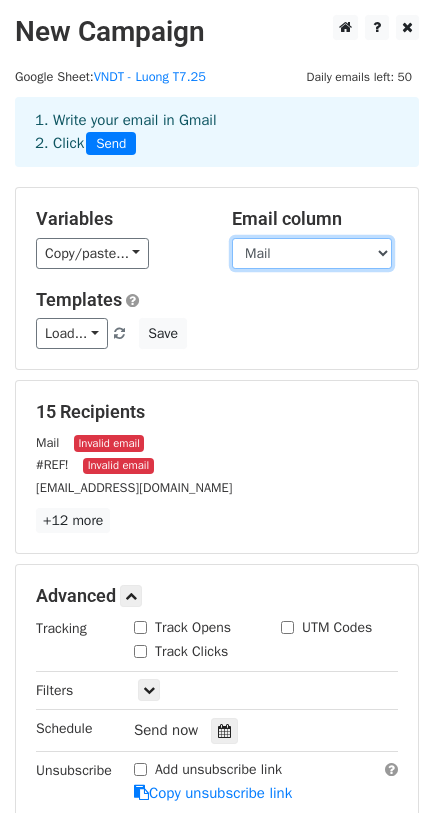 click on "ID
Họ tên
Vị trí
Trạng thái
Ngày bắt đầu
VP
Mức lương chính thức
Ngày áp dụng
Mức lương TV
Ngày áp dụng
Lương thử việc/part-time
Tiền lương chính thức
Mức thưởng HQCV
Thu nhập hiện tại
Thu nhập mới
CC
Công TV
Công CT
Công thu nhập mới
tổng công
Ngày phép
Tổng thu nhập thử việc theo số ngày công thực tế
Lương cứng theo ngày công
Thưởng HQCV tạm tính
Lương theo ngày công
Hỗ trợ trách nhiệm
Ăn trưa HN
Hỗ trợ điện thoại
Cộng hỗ trợ
Tiền làm thêm
Hỗ trợ
Tổng thu nhập
BHXH
Truy thu tiền BHXH nộp thiếu
Tiền làm thêm giờ được miễn thuế
NPT
Thu nhập không chịu thuế
TN chịu thuế
TN tính thuế
Thuế TNCN
Giảm trừ gia cảnh
Thưởng nóng
Thực nhận
Mail
STK" at bounding box center [312, 253] 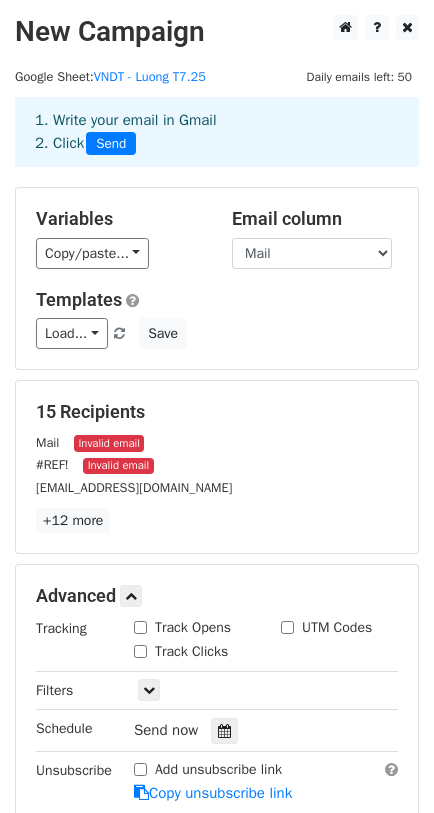click on "Variables" at bounding box center [119, 219] 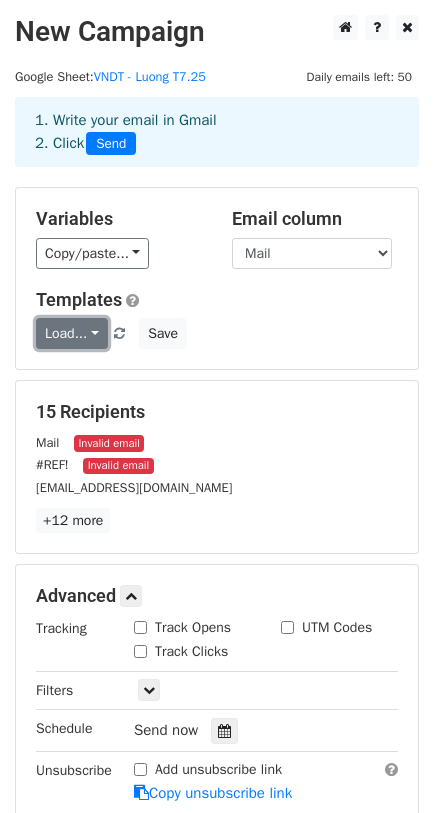 click on "Load..." at bounding box center [72, 333] 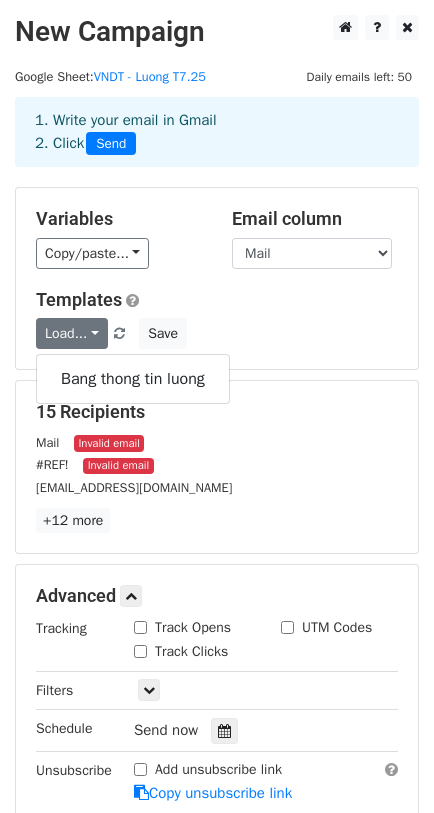 click on "Load...
Bang thong tin luong
Save" at bounding box center [217, 333] 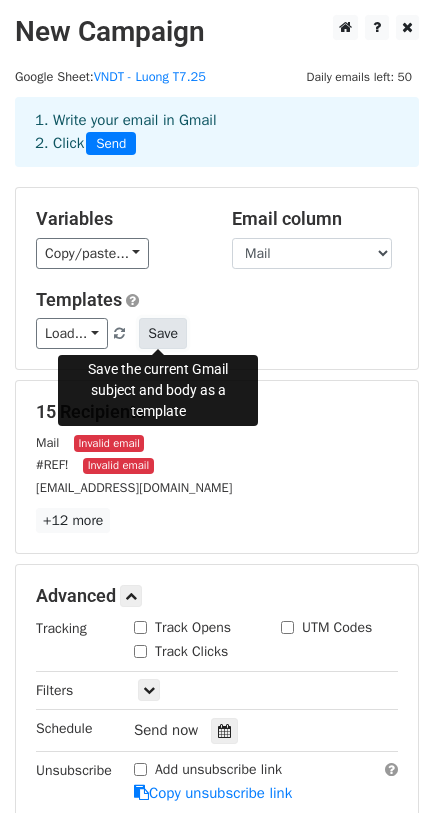 click on "Save" at bounding box center (163, 333) 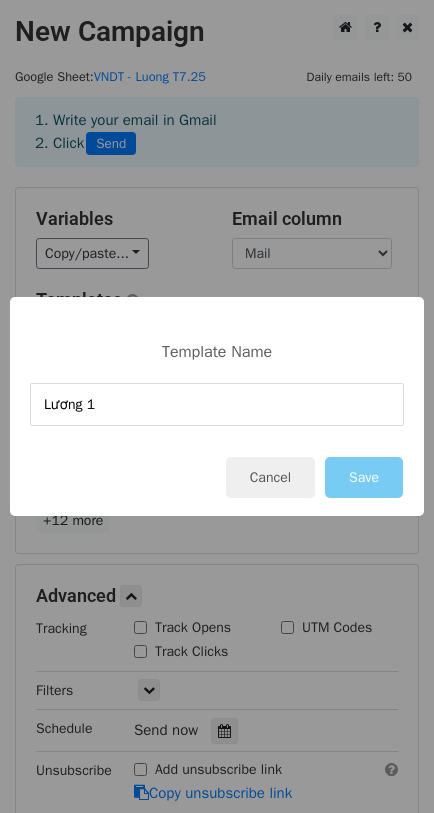 type on "Lương 1" 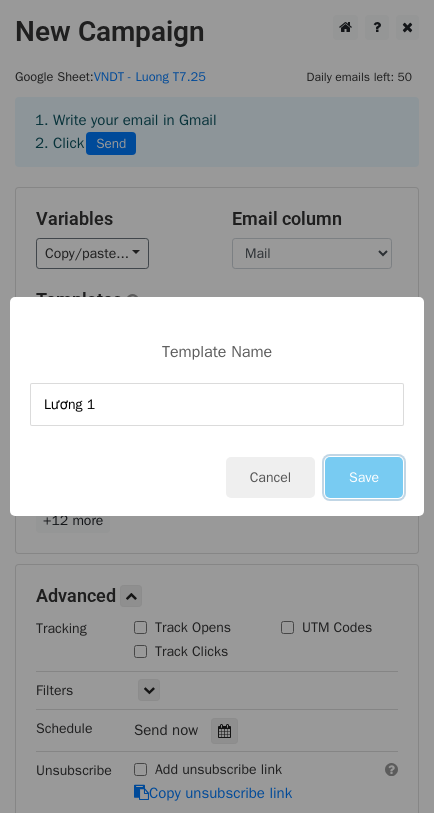 click on "Save" at bounding box center (364, 477) 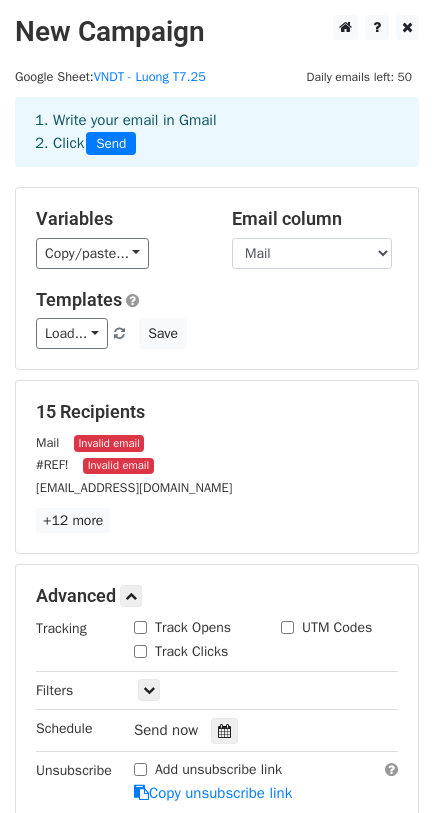 click on "Templates" at bounding box center (217, 300) 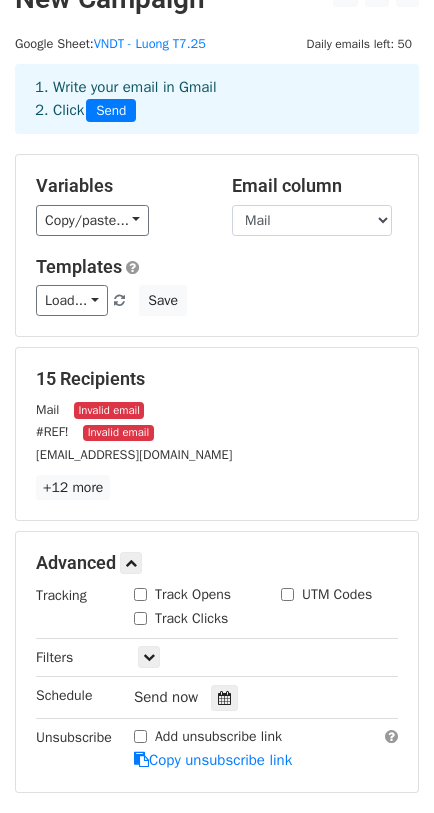 scroll, scrollTop: 0, scrollLeft: 0, axis: both 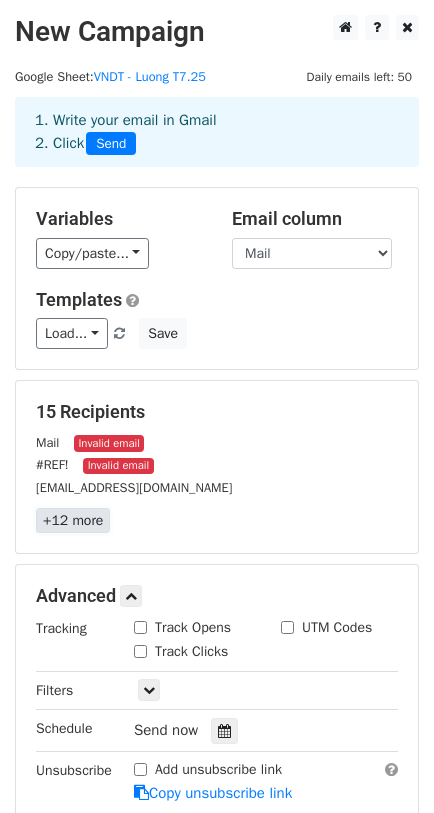 click on "+12 more" at bounding box center [73, 520] 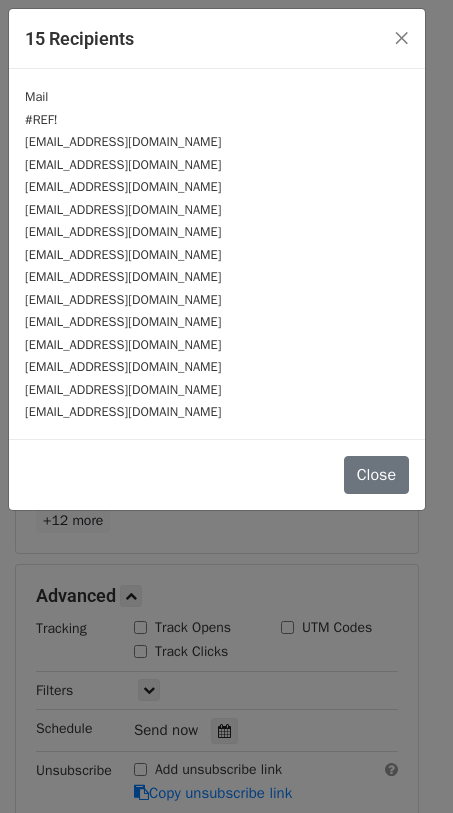 click on "Mail" at bounding box center (36, 97) 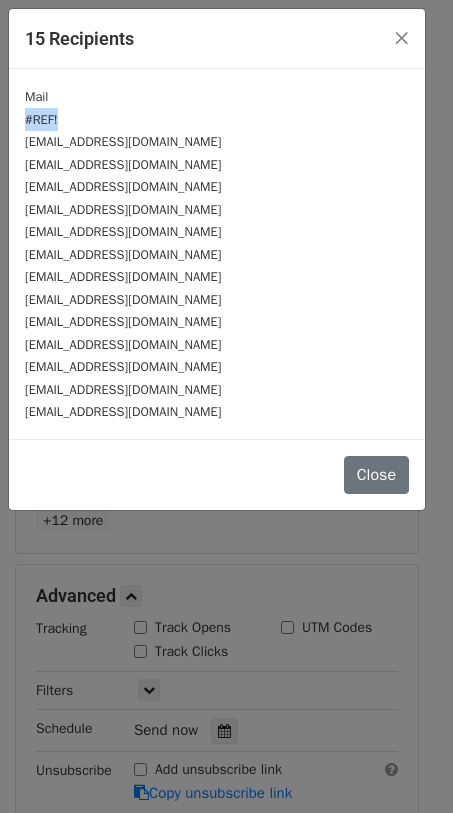drag, startPoint x: 75, startPoint y: 113, endPoint x: 12, endPoint y: 113, distance: 63 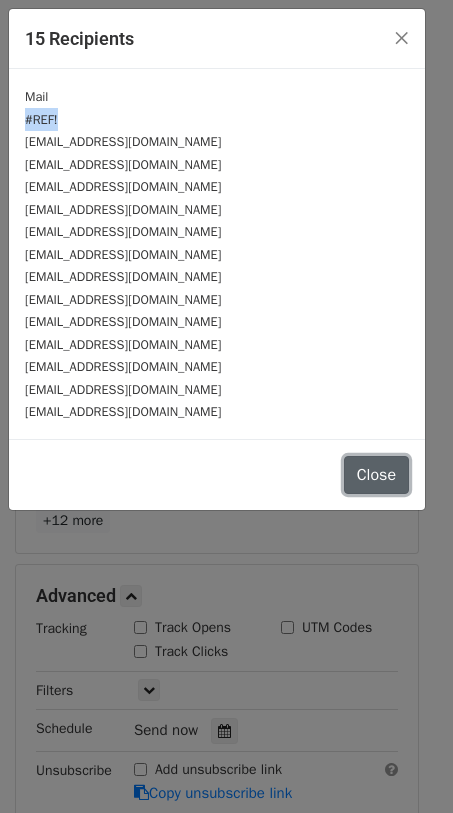 click on "Close" at bounding box center (376, 475) 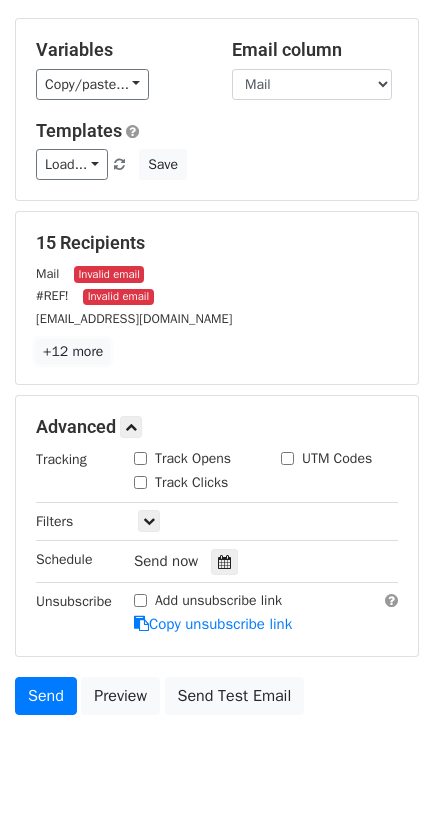 scroll, scrollTop: 239, scrollLeft: 0, axis: vertical 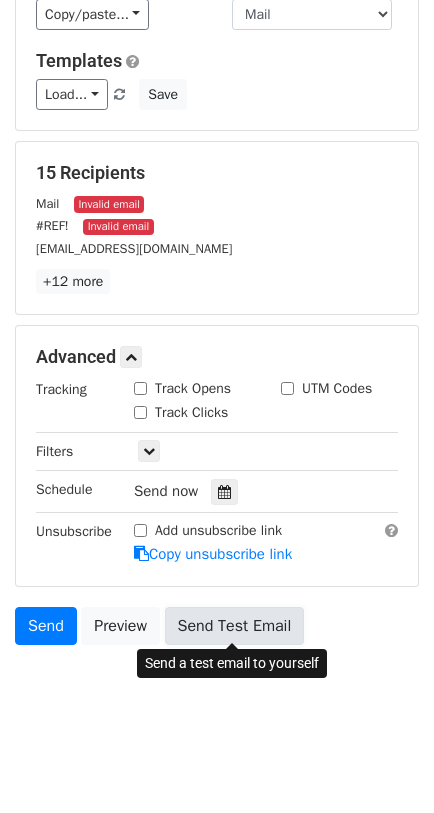 click on "Send Test Email" at bounding box center [235, 626] 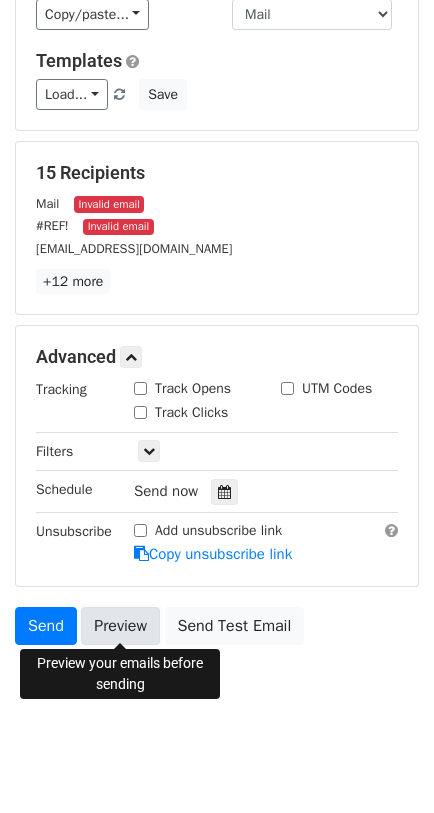 click on "Preview" at bounding box center (120, 626) 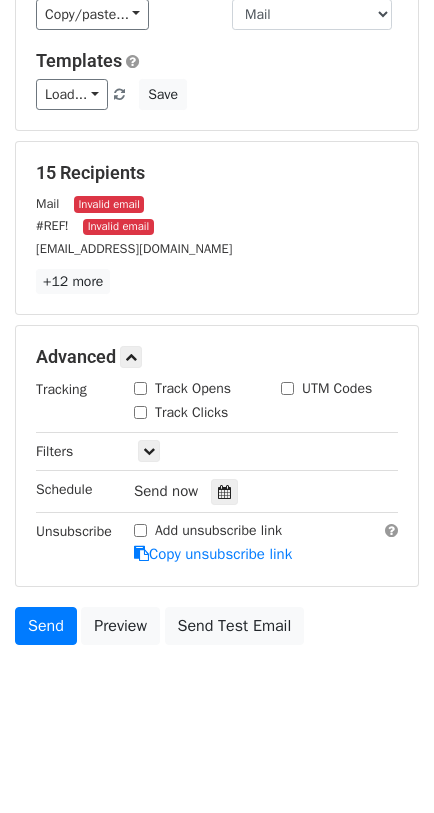 click on "New Campaign
Daily emails left: 50
Google Sheet:
VNDT - Luong T7.25
1. Write your email in Gmail
2. Click
Send
Variables
Copy/paste...
{{ID}}
{{Họ tên}}
{{Vị trí}}
{{Trạng thái}}
{{Ngày bắt đầu}}
{{VP}}
{{Mức lương chính thức}}
{{Ngày áp dụng}}
{{ Mức lương TV}}
{{Ngày áp dụng}}
{{ Lương thử việc/part-time}}
{{Tiền lương chính thức}}
{{Mức thưởng HQCV}}
{{Thu nhập hiện tại}}
{{Thu nhập mới}}
{{ CC}}
{{ Công TV}}
{{Công CT}}
{{Công thu nhập mới}}
{{tổng công}}
{{ Ngày phép }}
{{ Tổng thu nhập thử việc t...
{{ Lương cứng theo ngày côn...
{{ Thưởng HQCV tạm tính }}
{{Lương theo ngày công}}
{{Hỗ trợ trách nhiệm}}
{{Ăn trưa HN}}" at bounding box center (217, 255) 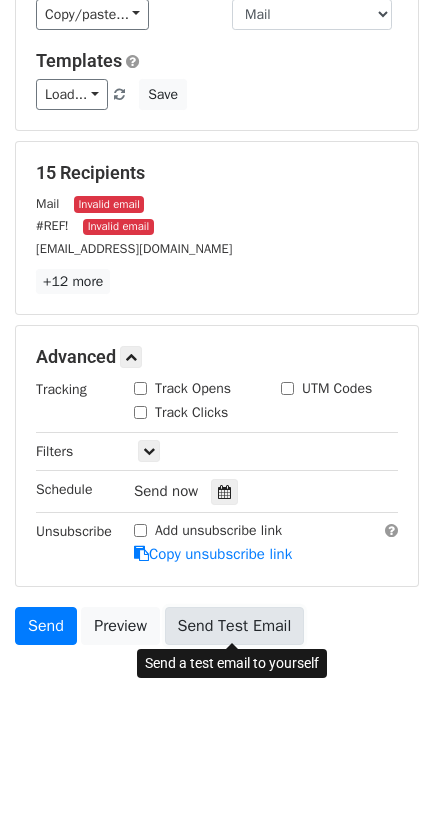 click on "Send Test Email" at bounding box center [235, 626] 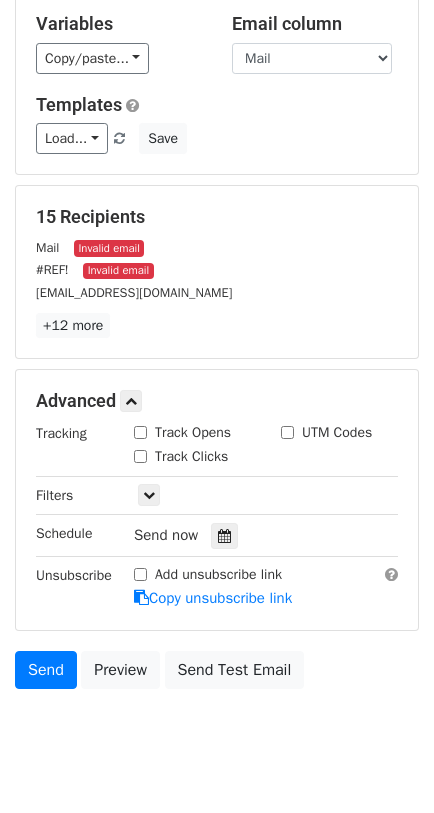 scroll, scrollTop: 0, scrollLeft: 0, axis: both 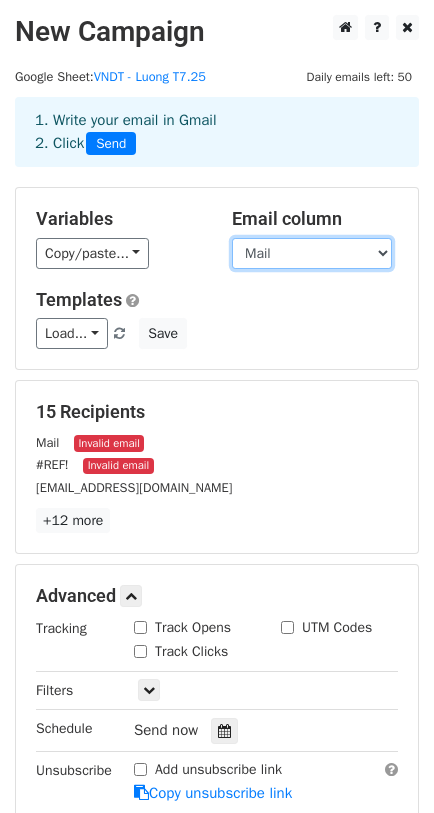 click on "ID
Họ tên
Vị trí
Trạng thái
Ngày bắt đầu
VP
Mức lương chính thức
Ngày áp dụng
Mức lương TV
Ngày áp dụng
Lương thử việc/part-time
Tiền lương chính thức
Mức thưởng HQCV
Thu nhập hiện tại
Thu nhập mới
CC
Công TV
Công CT
Công thu nhập mới
tổng công
Ngày phép
Tổng thu nhập thử việc theo số ngày công thực tế
Lương cứng theo ngày công
Thưởng HQCV tạm tính
Lương theo ngày công
Hỗ trợ trách nhiệm
Ăn trưa HN
Hỗ trợ điện thoại
Cộng hỗ trợ
Tiền làm thêm
Hỗ trợ
Tổng thu nhập
BHXH
Truy thu tiền BHXH nộp thiếu
Tiền làm thêm giờ được miễn thuế
NPT
Thu nhập không chịu thuế
TN chịu thuế
TN tính thuế
Thuế TNCN
Giảm trừ gia cảnh
Thưởng nóng
Thực nhận
Mail
STK" at bounding box center [312, 253] 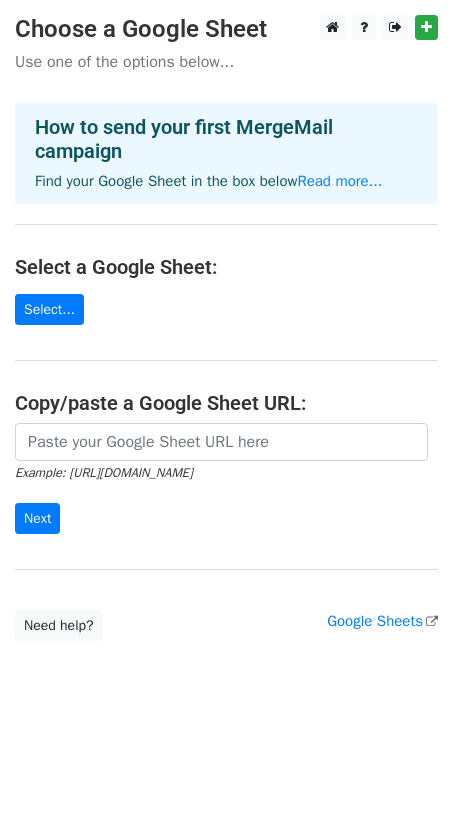scroll, scrollTop: 0, scrollLeft: 0, axis: both 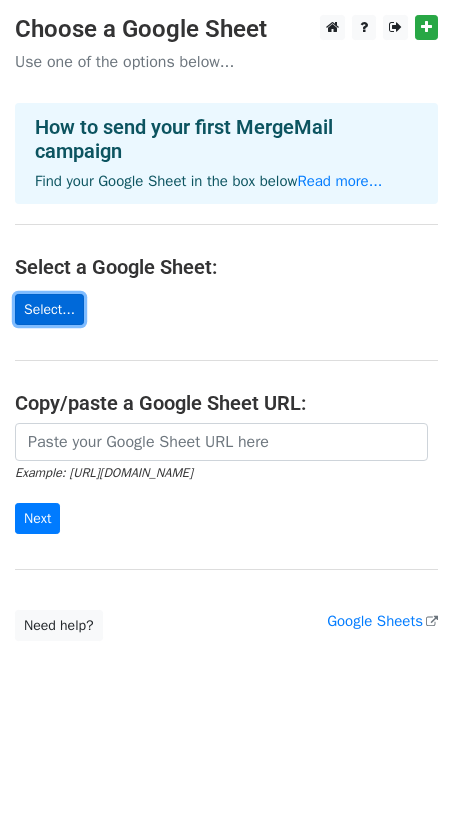 click on "Select..." at bounding box center (49, 309) 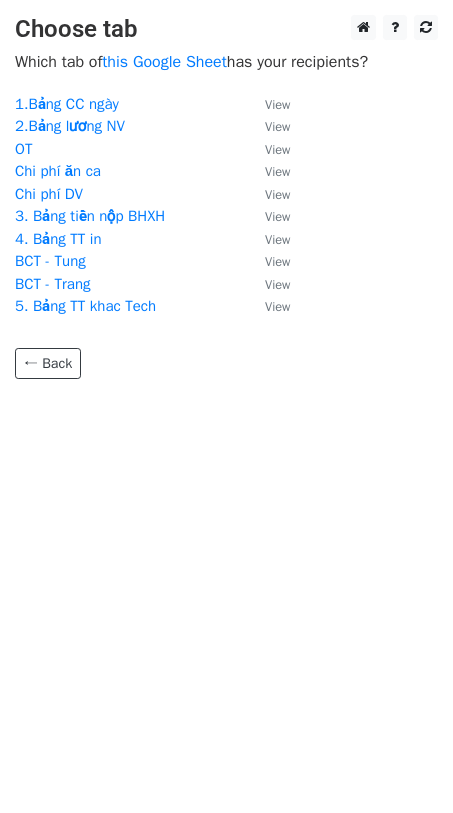 scroll, scrollTop: 0, scrollLeft: 0, axis: both 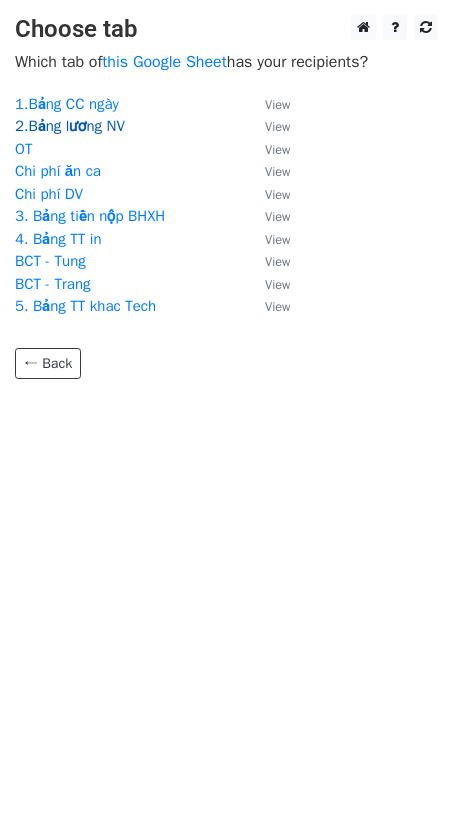 click on "2.Bảng lương NV" at bounding box center (70, 126) 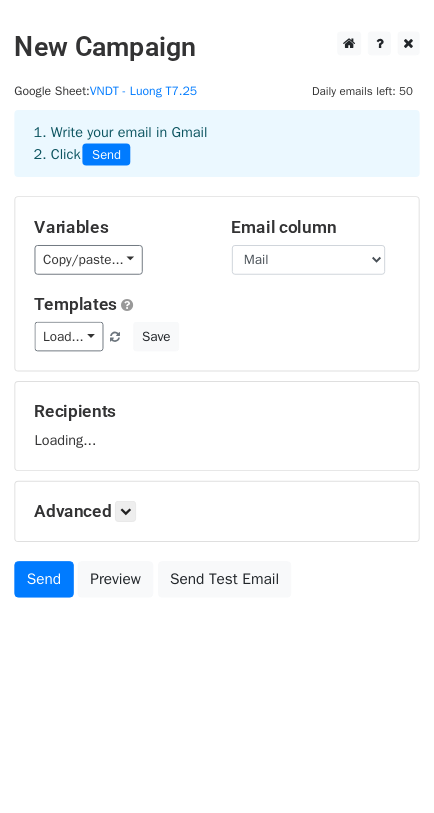 scroll, scrollTop: 0, scrollLeft: 0, axis: both 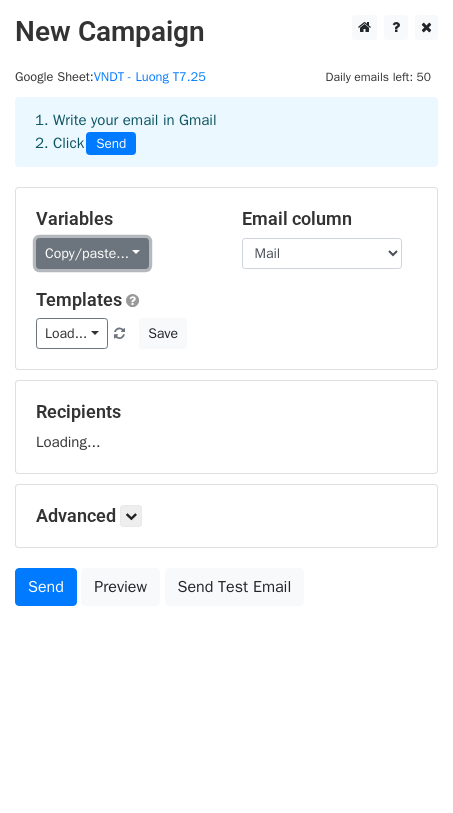 click on "Copy/paste..." at bounding box center (92, 253) 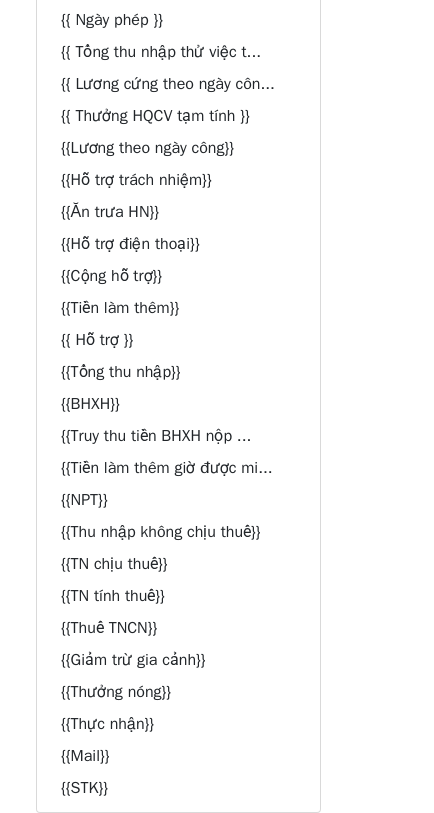 scroll, scrollTop: 0, scrollLeft: 0, axis: both 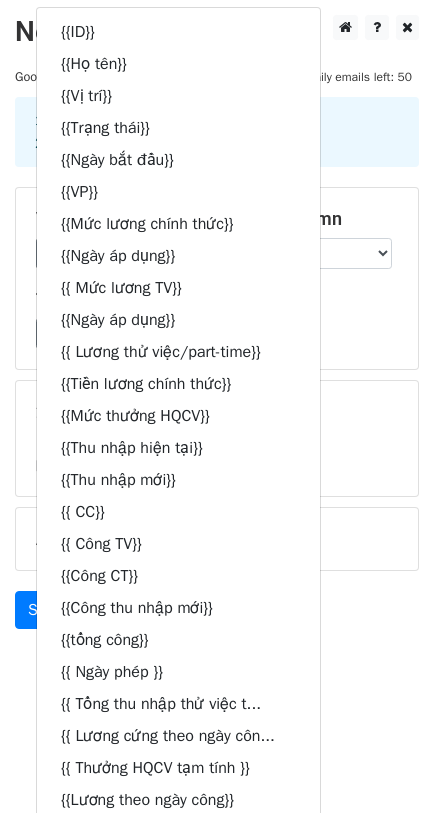 click on "1. Write your email in Gmail
2. Click
Send" at bounding box center (217, 147) 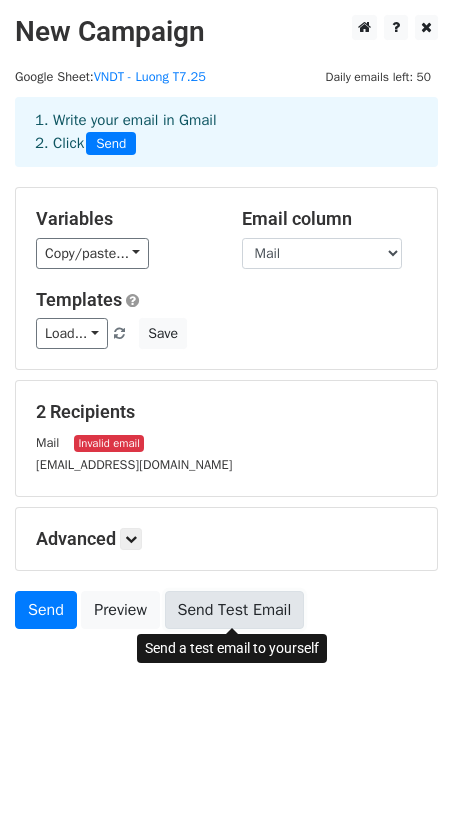 click on "Send Test Email" at bounding box center (235, 610) 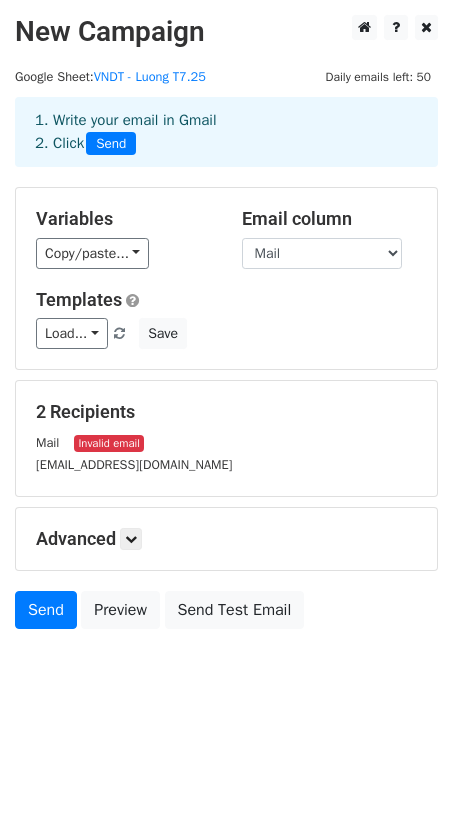 click on "Invalid email" at bounding box center [109, 443] 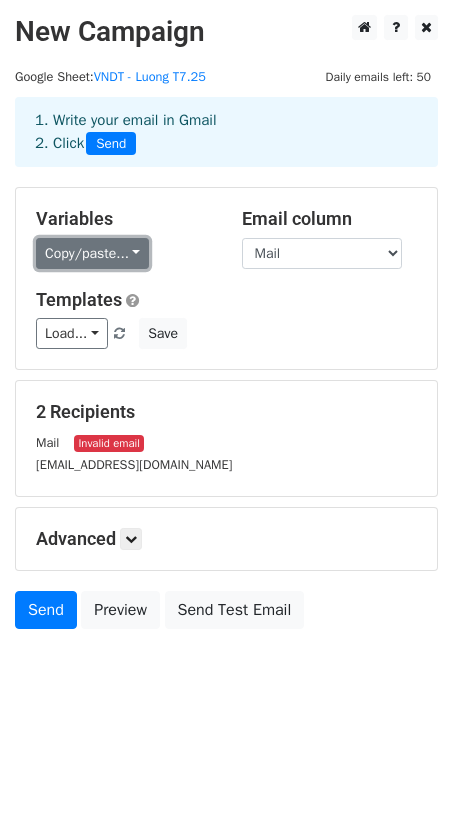 click on "Copy/paste..." at bounding box center [92, 253] 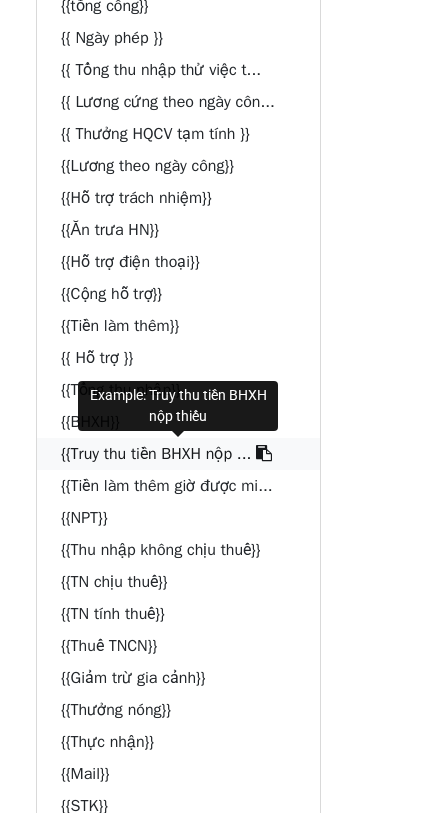 scroll, scrollTop: 652, scrollLeft: 0, axis: vertical 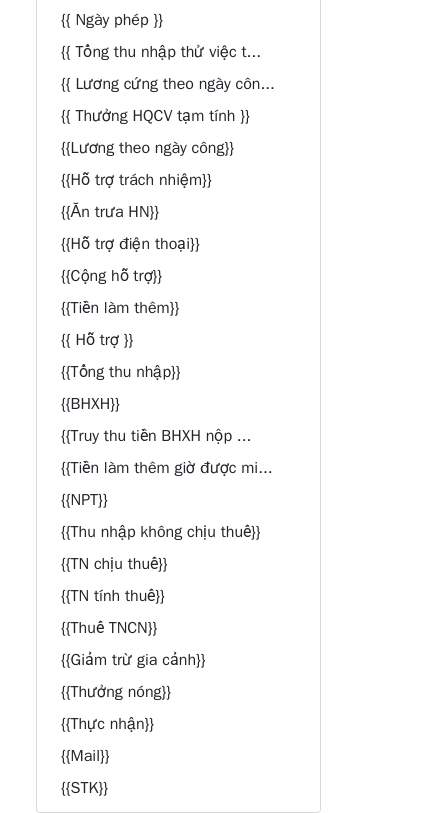 click on "New Campaign
Daily emails left: 50
Google Sheet:
VNDT - Luong T7.25
1. Write your email in Gmail
2. Click
Send
Variables
Copy/paste...
{{ID}}
{{Họ tên}}
{{Vị trí}}
{{Trạng thái}}
{{Ngày bắt đầu}}
{{VP}}
{{Mức lương chính thức}}
{{Ngày áp dụng}}
{{ Mức lương TV}}
{{Ngày áp dụng}}
{{ Lương thử việc/part-time}}
{{Tiền lương chính thức}}
{{Mức thưởng HQCV}}
{{Thu nhập hiện tại}}
{{Thu nhập mới}}
{{ CC}}
{{ Công TV}}
{{Công CT}}
{{Công thu nhập mới}}
{{tổng công}}
{{ Ngày phép }}
{{ Tổng thu nhập thử việc t...
{{ Lương cứng theo ngày côn...
{{ Thưởng HQCV tạm tính }}
{{Lương theo ngày công}}
{{Hỗ trợ trách nhiệm}}
{{Ăn trưa HN}}" at bounding box center [217, -246] 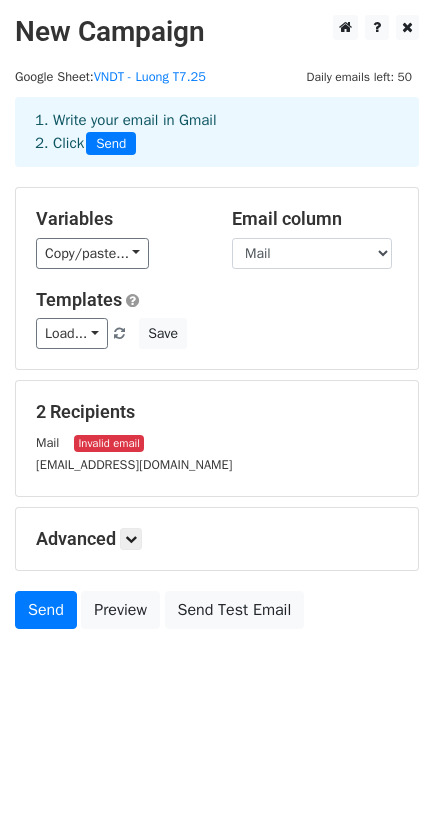 scroll, scrollTop: 0, scrollLeft: 0, axis: both 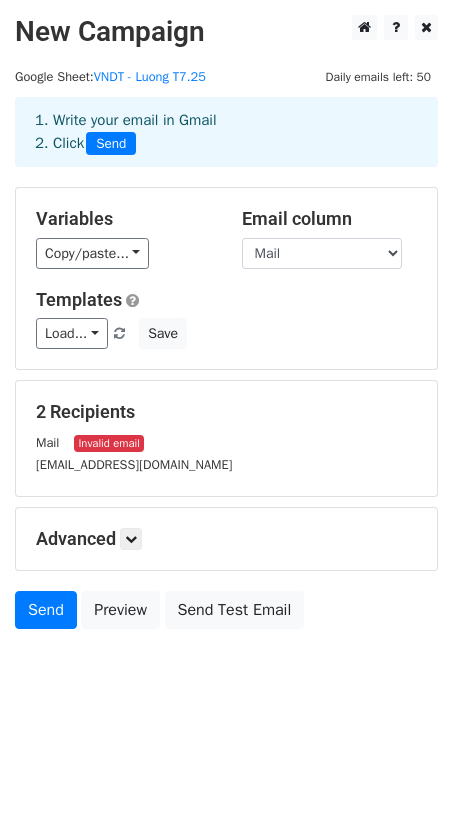 click on "Advanced
Tracking
Track Opens
UTM Codes
Track Clicks
Filters
Only include spreadsheet rows that match the following filters:
Schedule
Send now
Unsubscribe
Add unsubscribe link
Copy unsubscribe link" at bounding box center (226, 539) 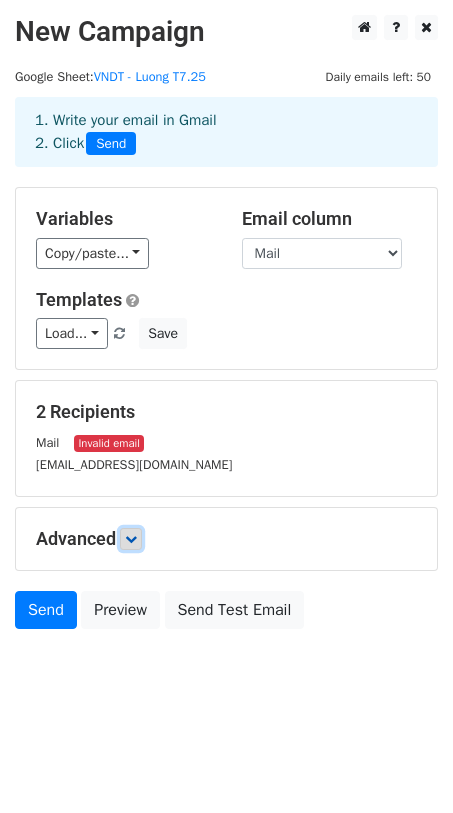 click at bounding box center [131, 539] 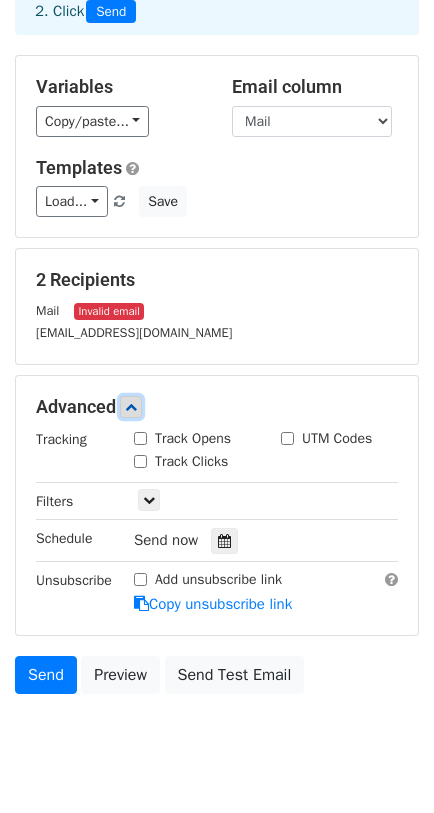scroll, scrollTop: 181, scrollLeft: 0, axis: vertical 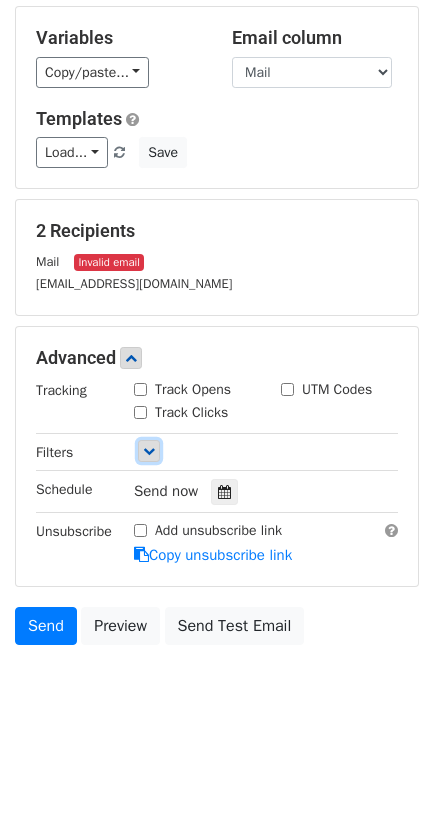 click at bounding box center [149, 451] 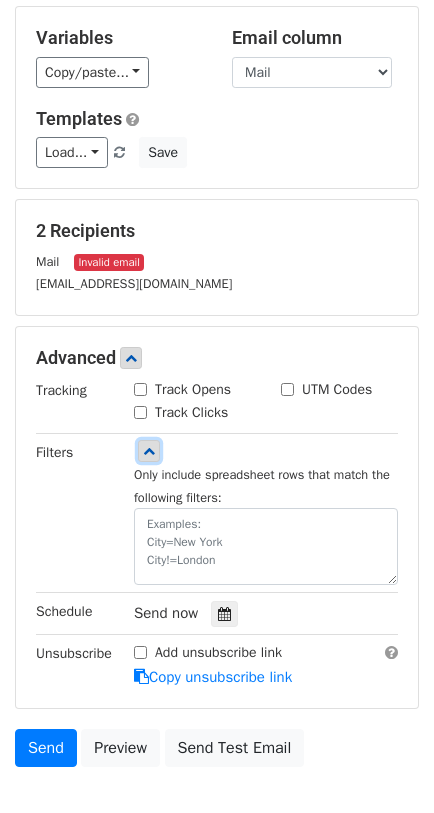 click at bounding box center (149, 451) 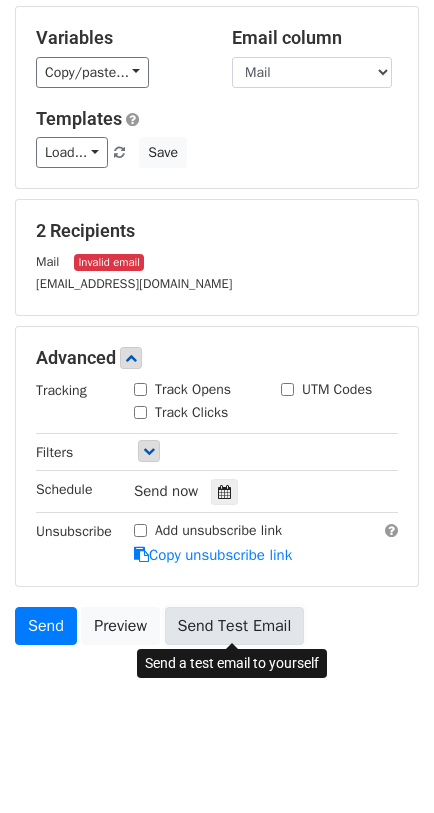 click on "Send Test Email" at bounding box center [235, 626] 